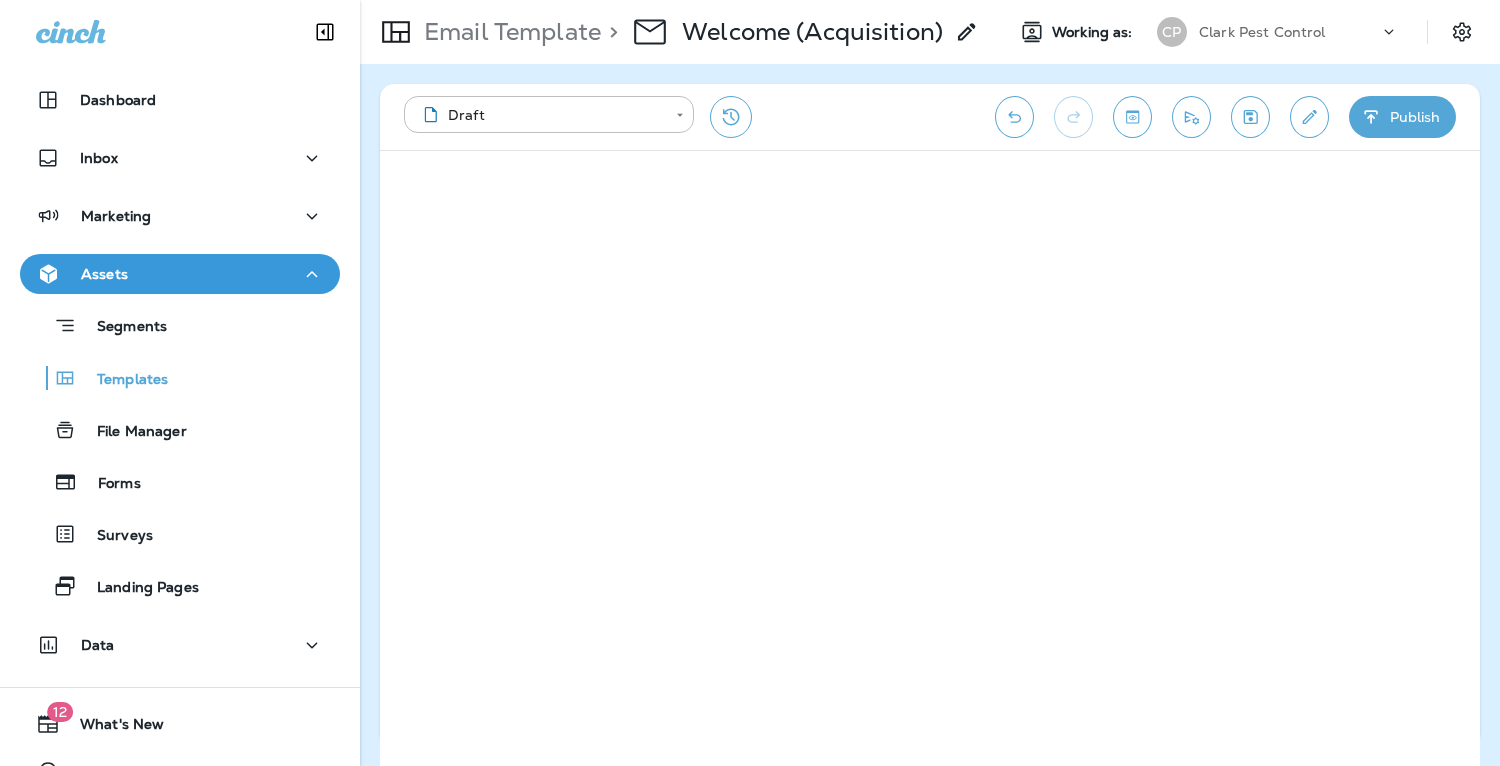 scroll, scrollTop: 0, scrollLeft: 0, axis: both 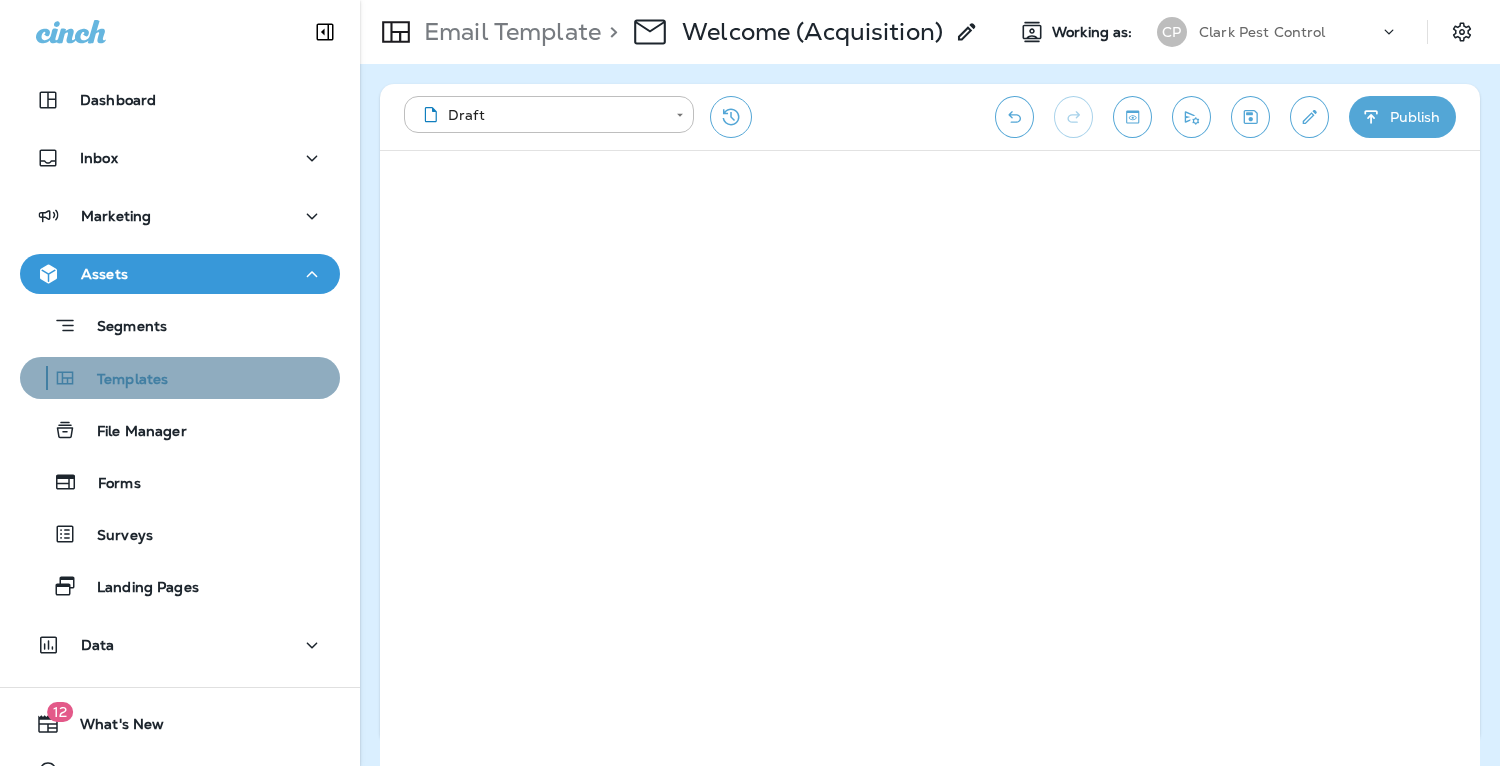 click on "Templates" at bounding box center [122, 380] 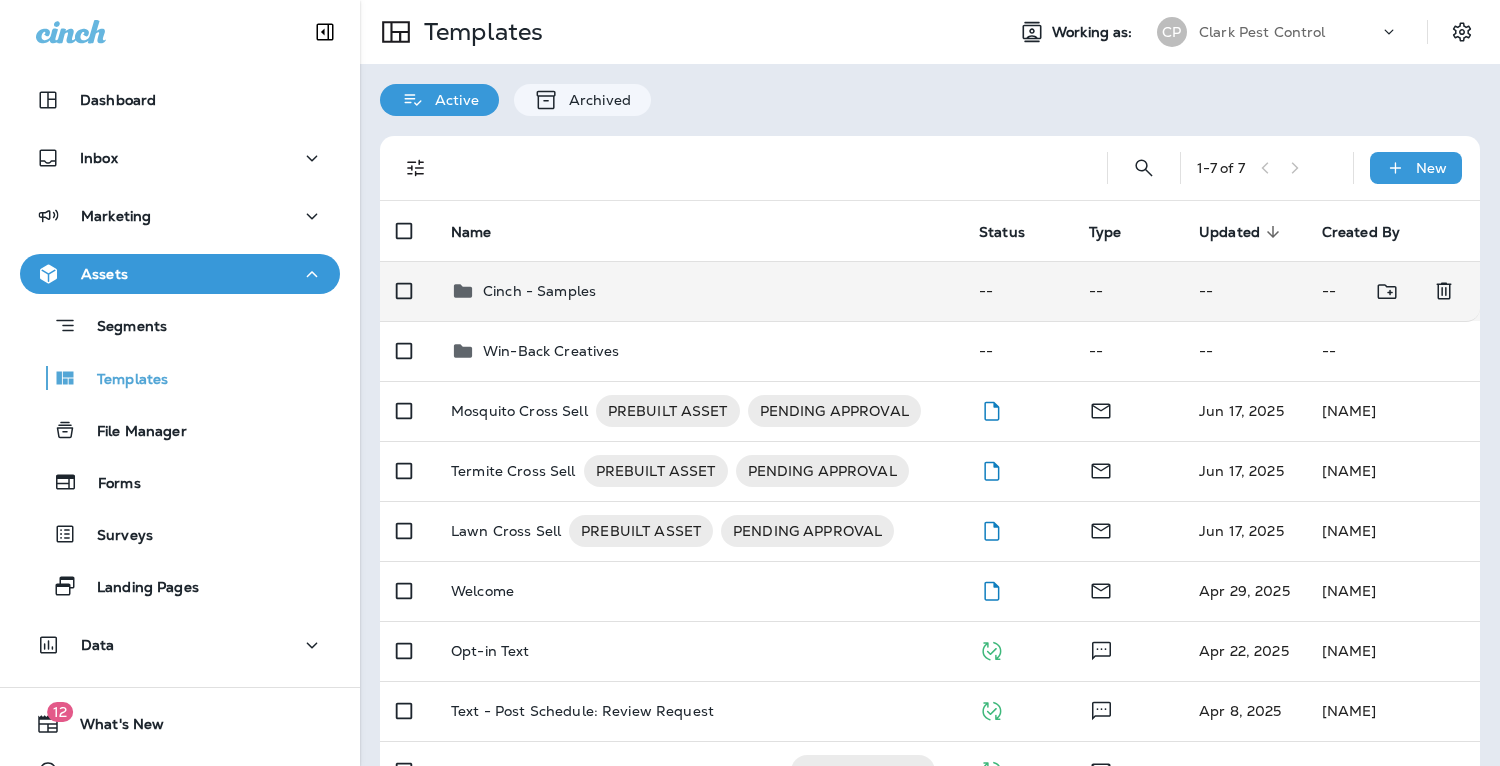 click on "Cinch - Samples" at bounding box center [539, 291] 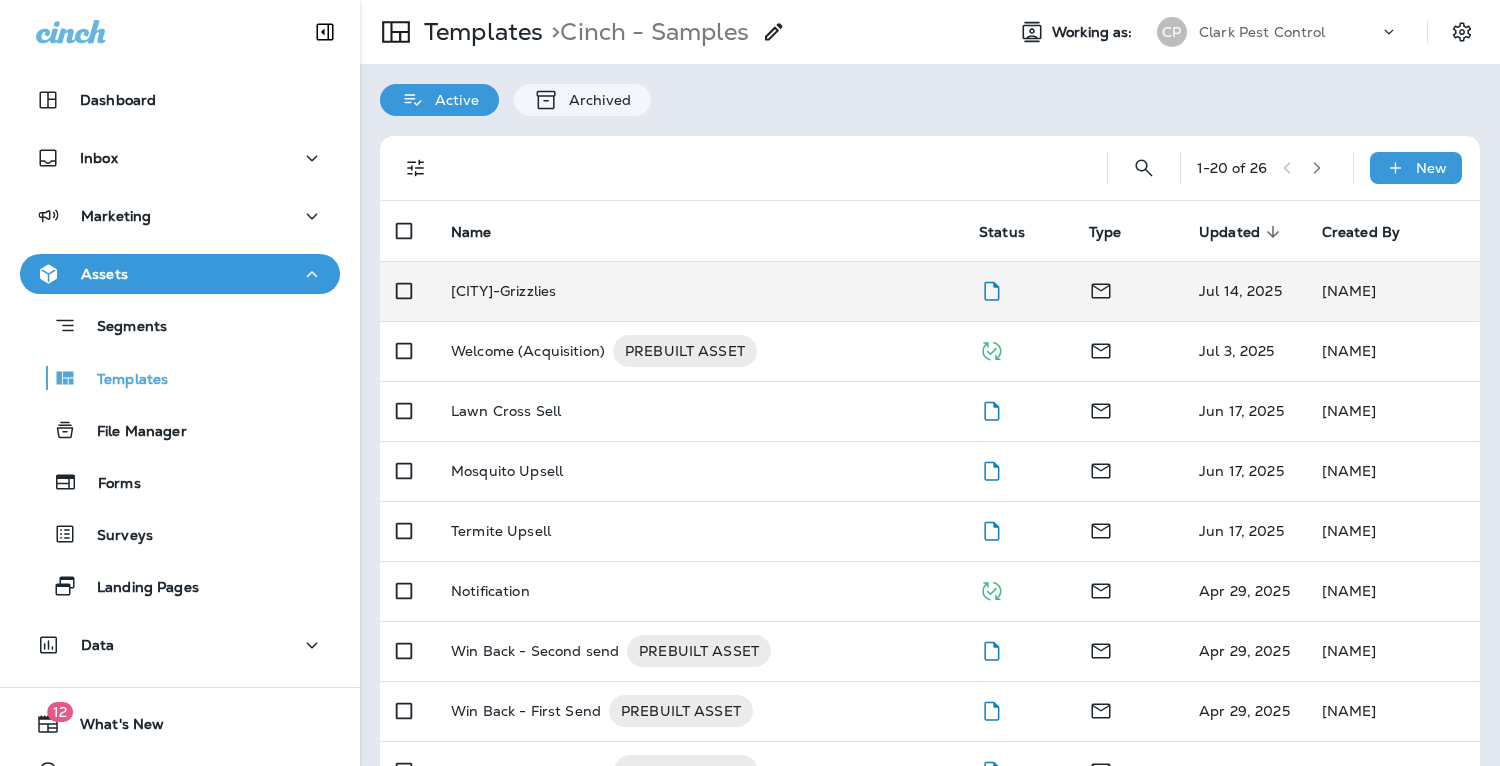 click on "[CITY]-Grizzlies" at bounding box center (503, 291) 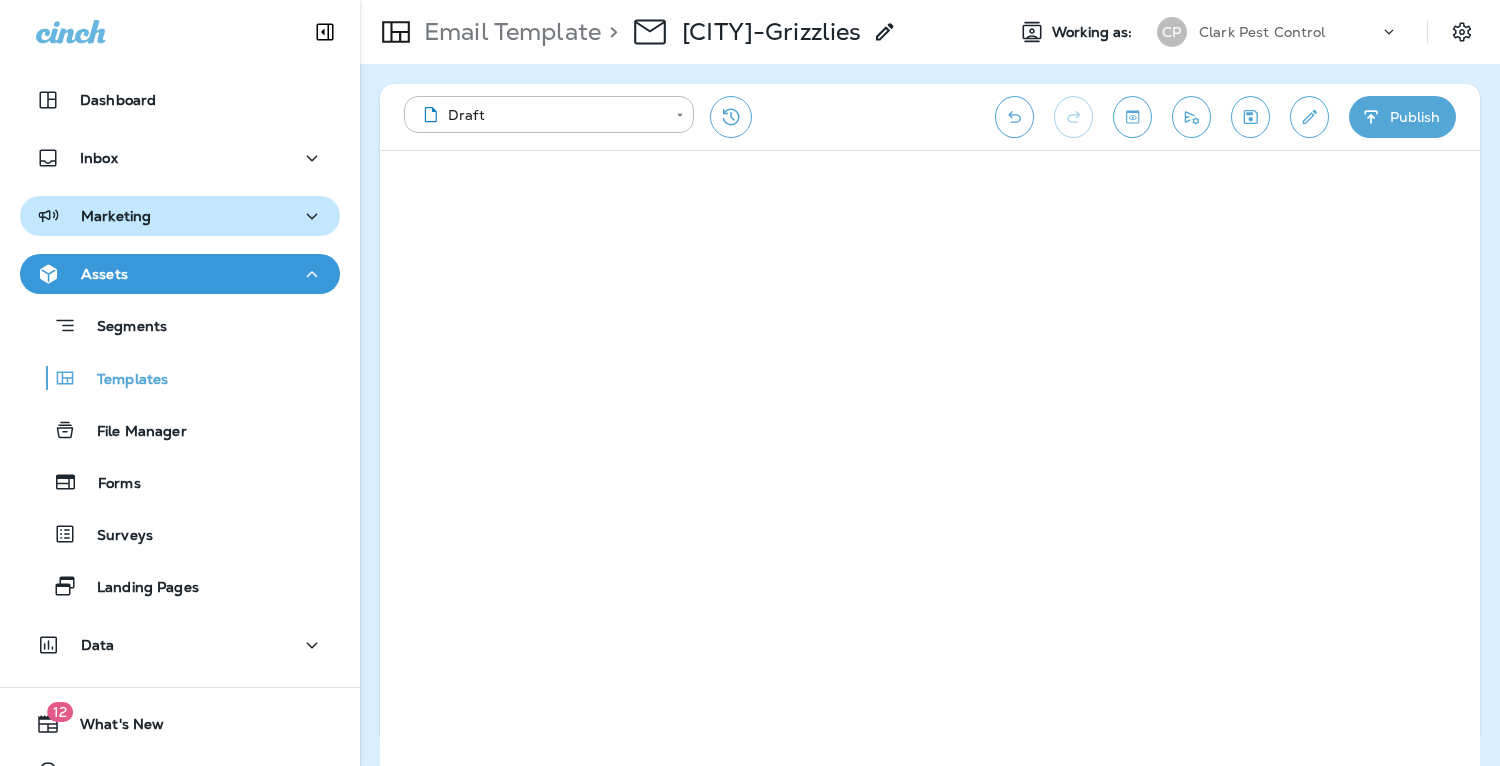 click on "Marketing" at bounding box center (180, 216) 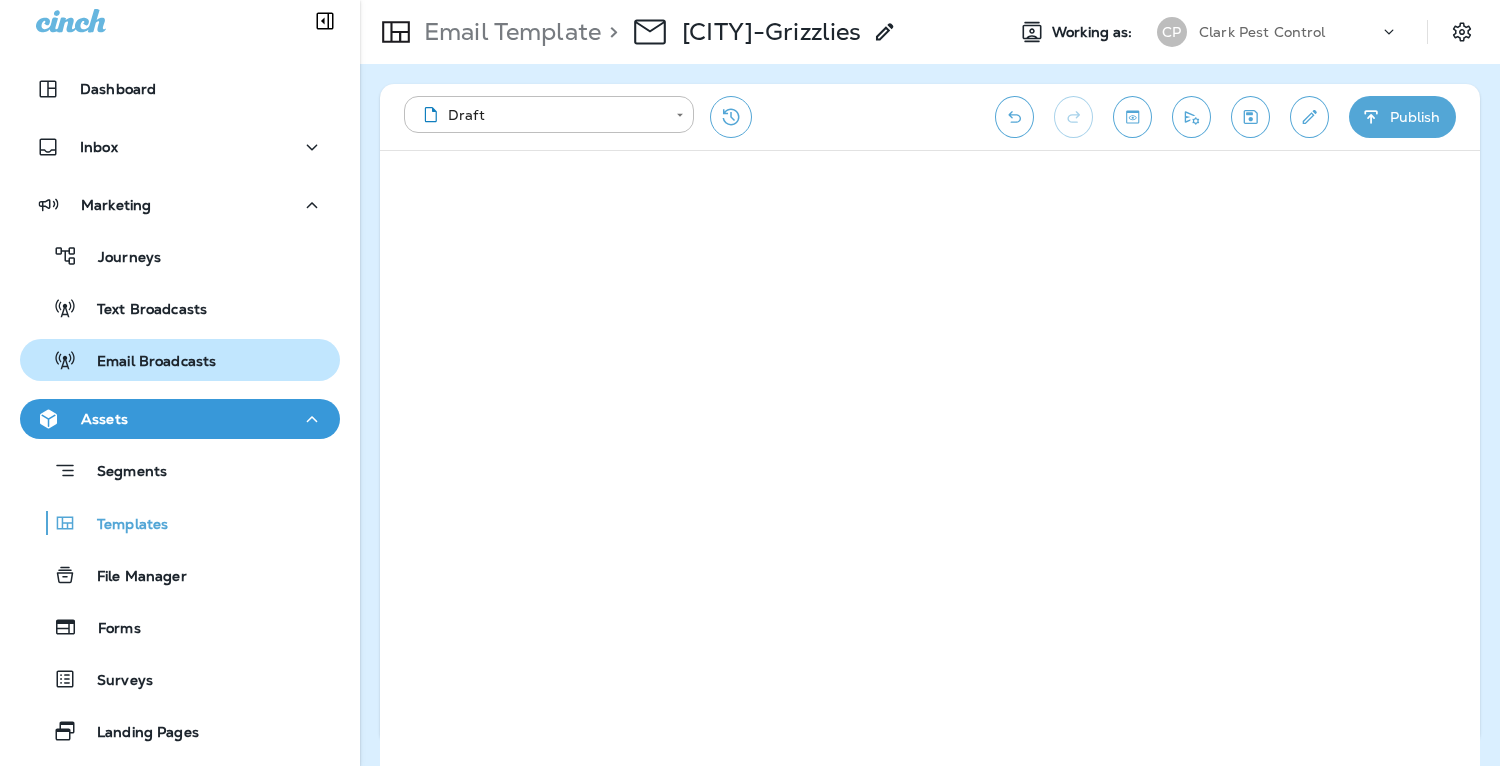 scroll, scrollTop: 24, scrollLeft: 0, axis: vertical 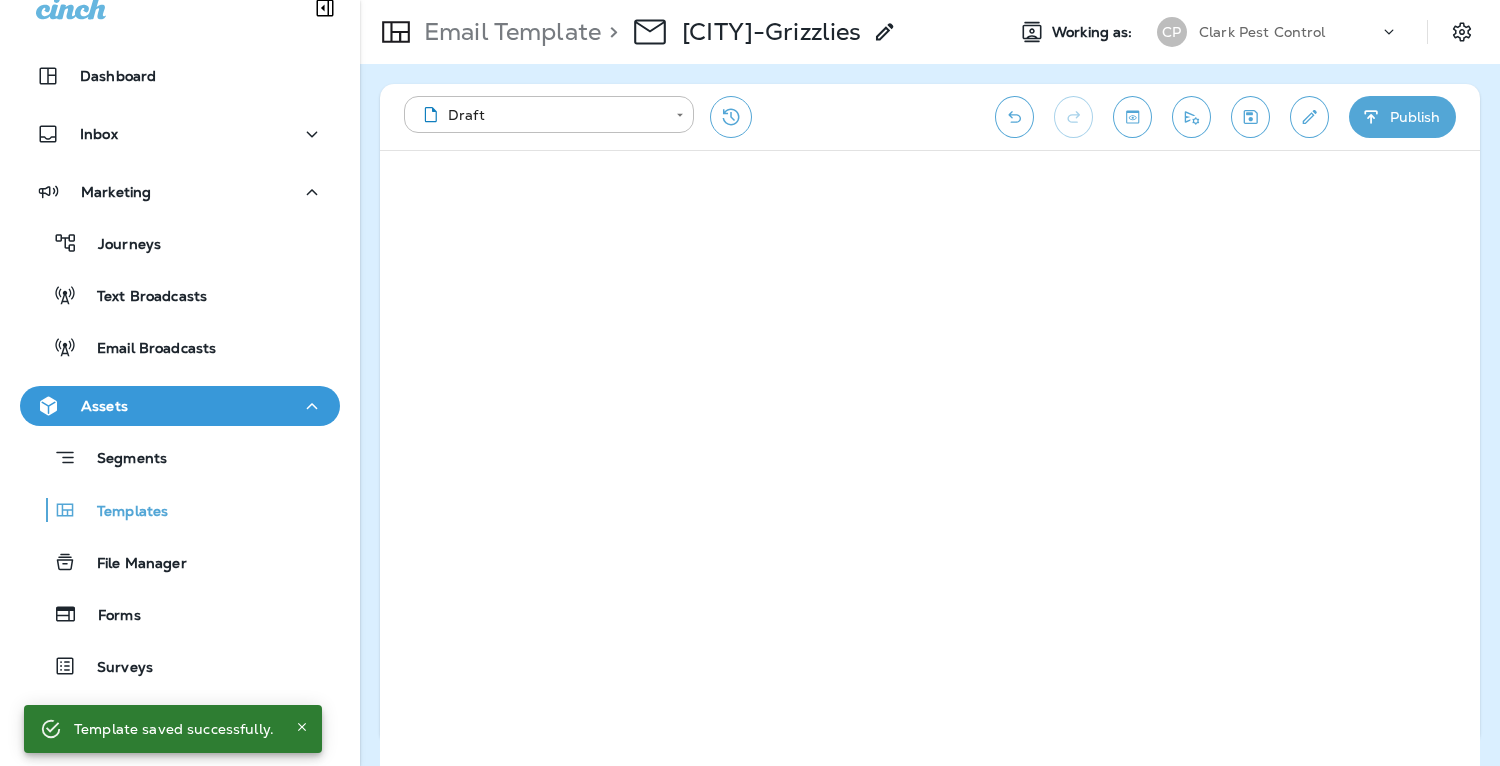 click on "**********" at bounding box center (689, 117) 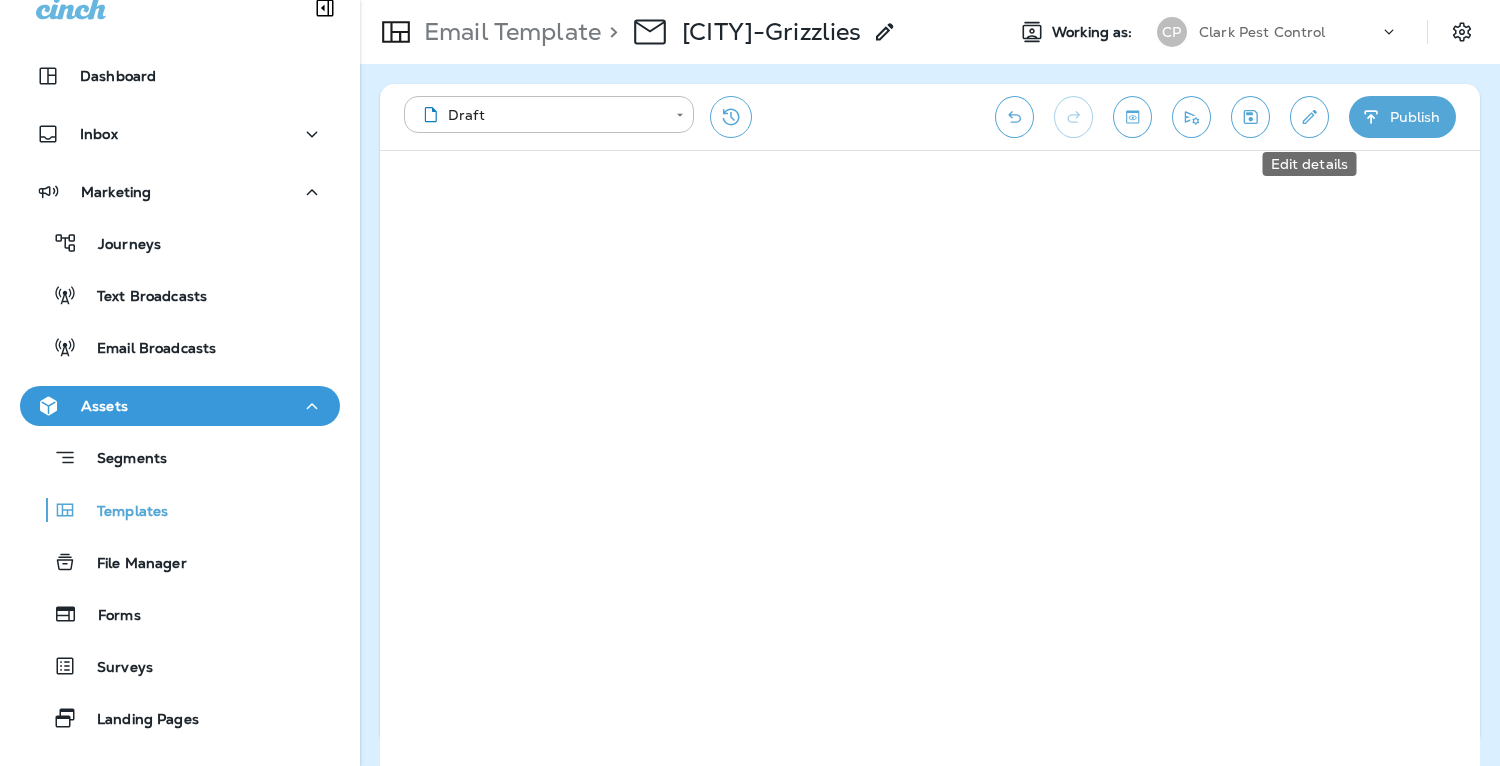 click 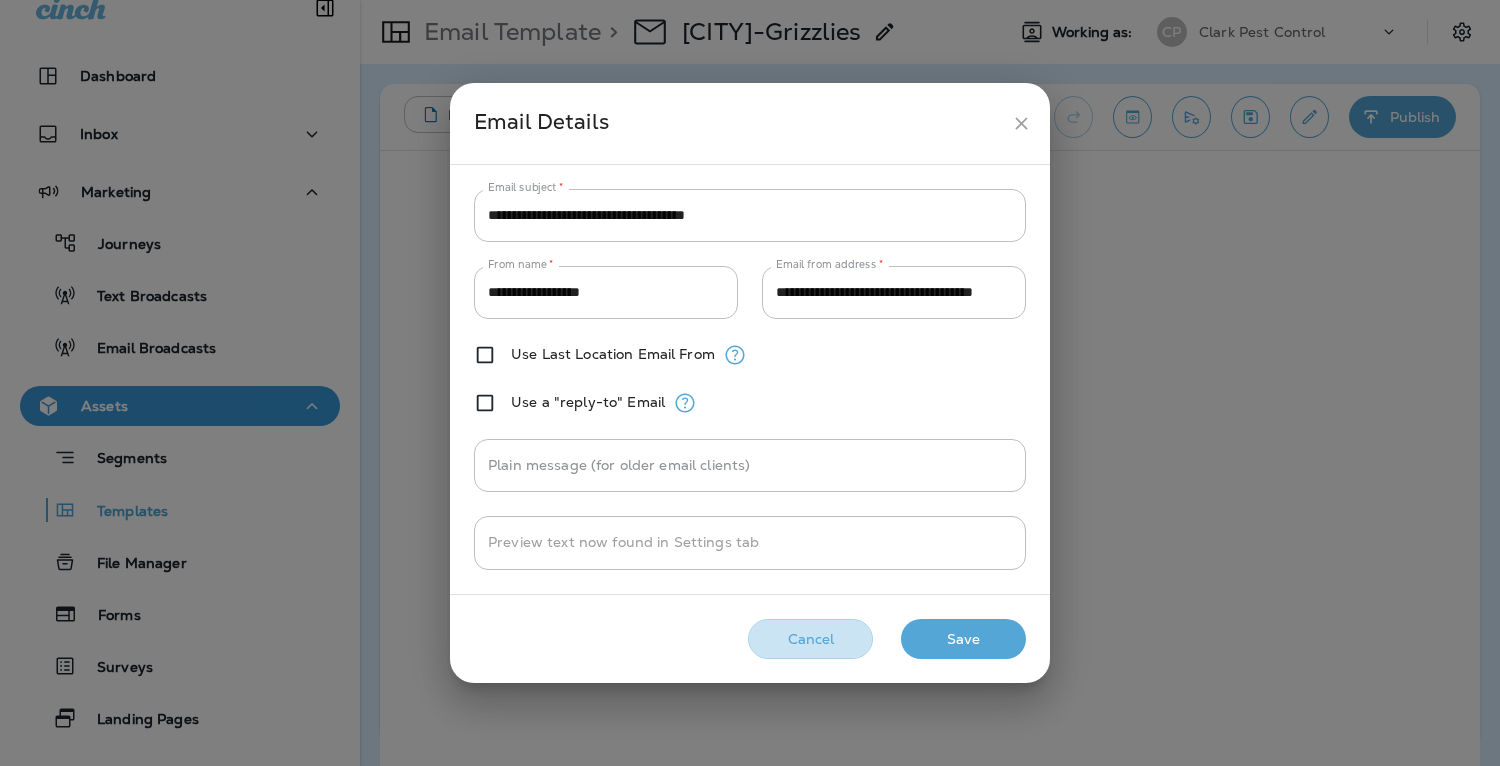 click on "Cancel" at bounding box center (810, 639) 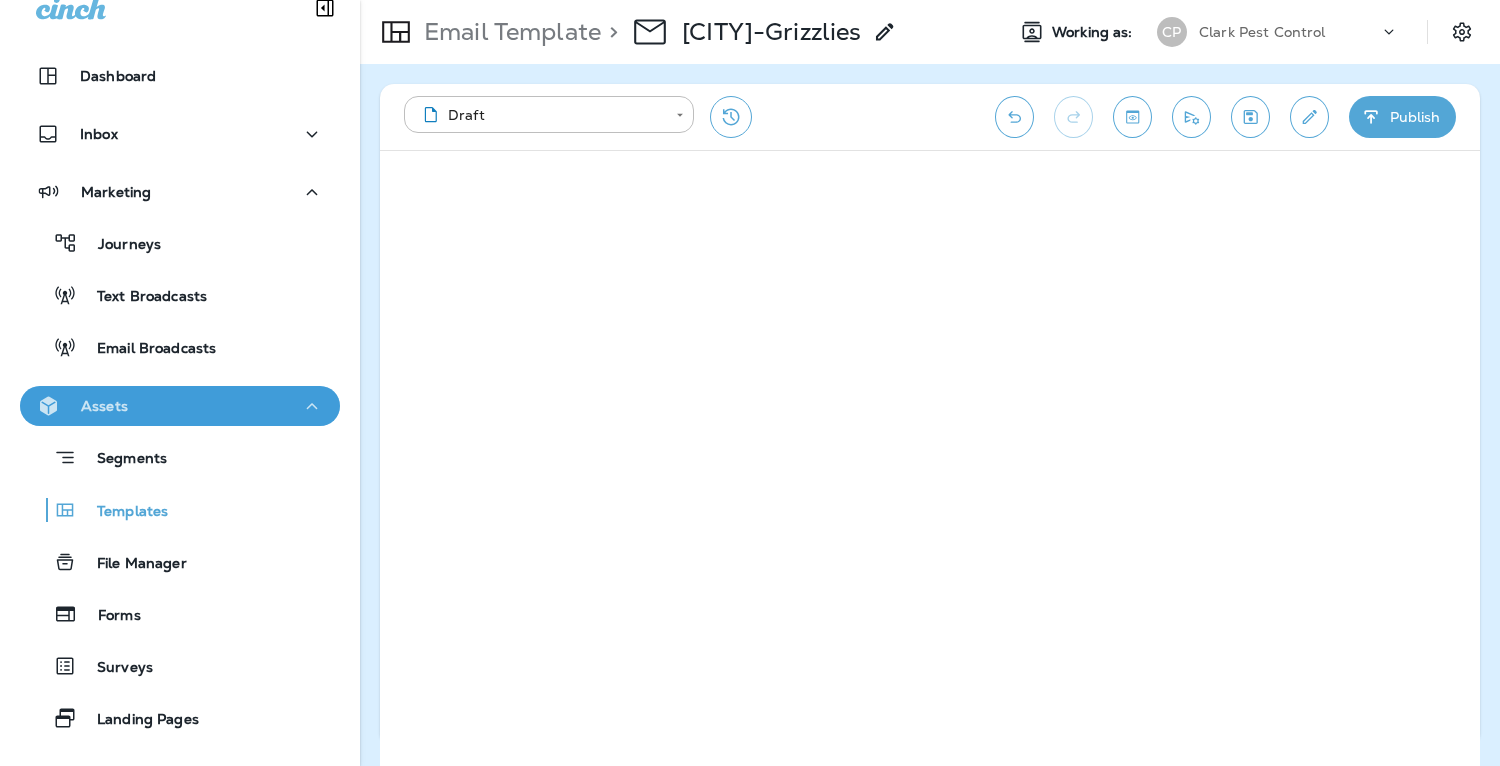 click 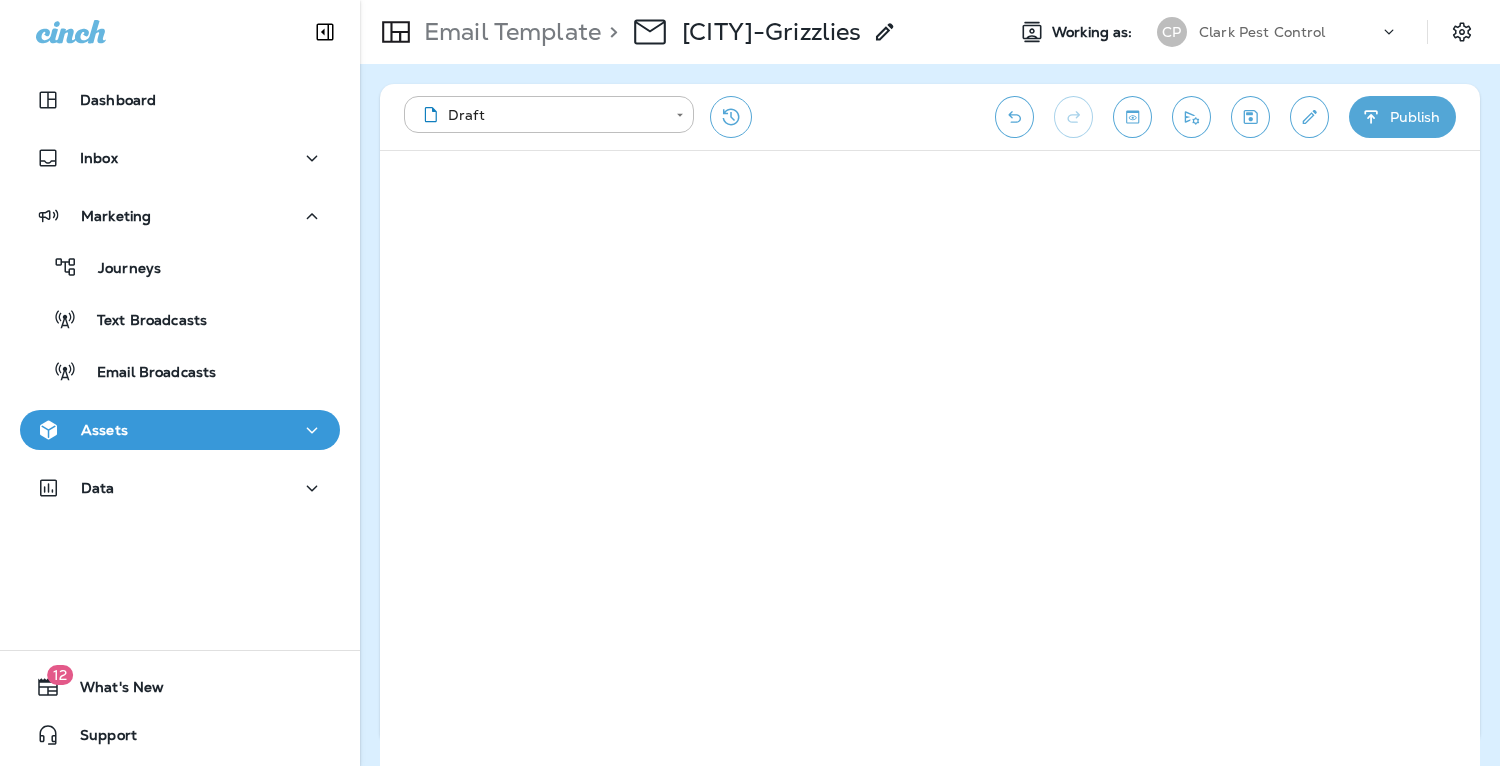 click on "Dashboard Inbox Marketing Journeys Text Broadcasts Email Broadcasts Assets Data" at bounding box center [180, 298] 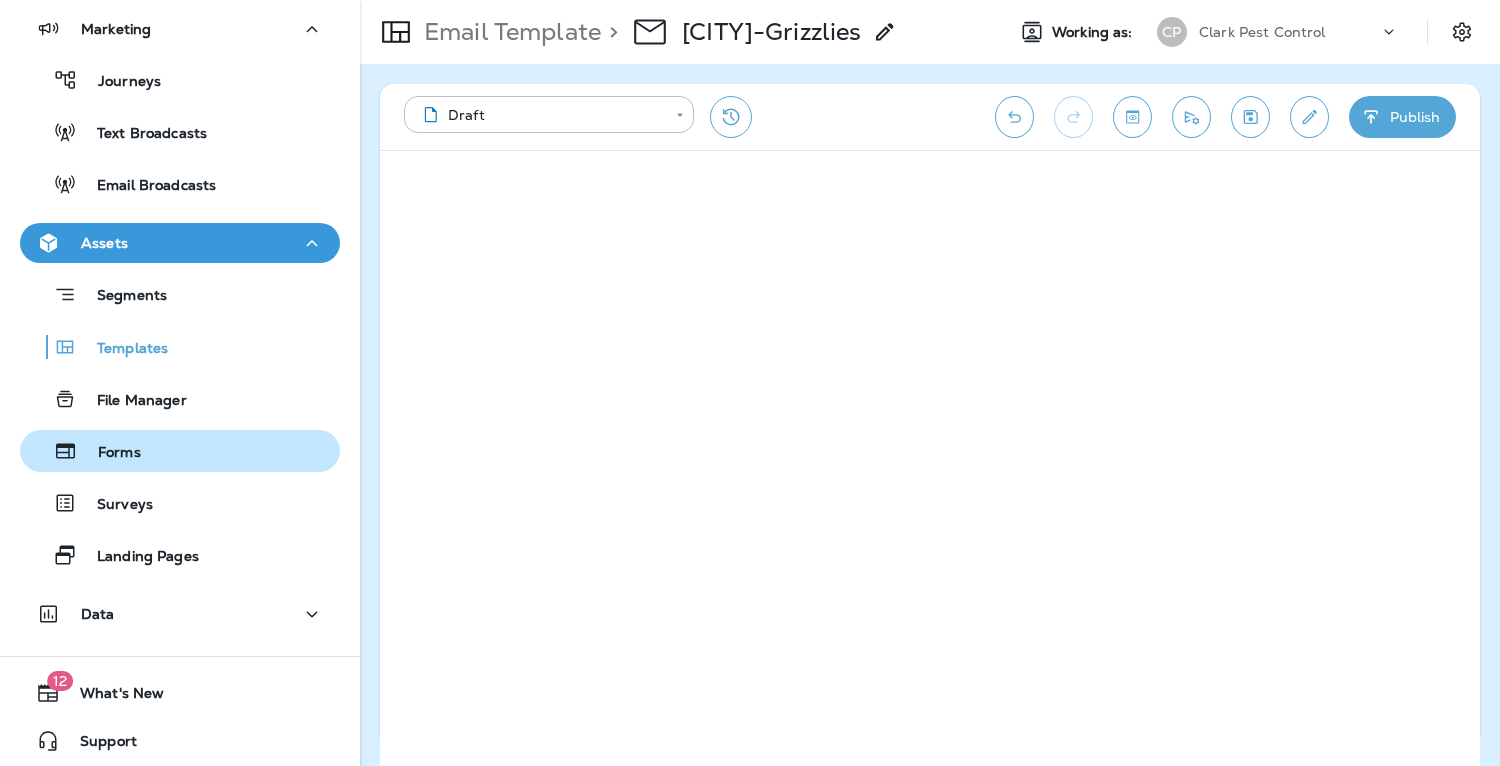 scroll, scrollTop: 194, scrollLeft: 0, axis: vertical 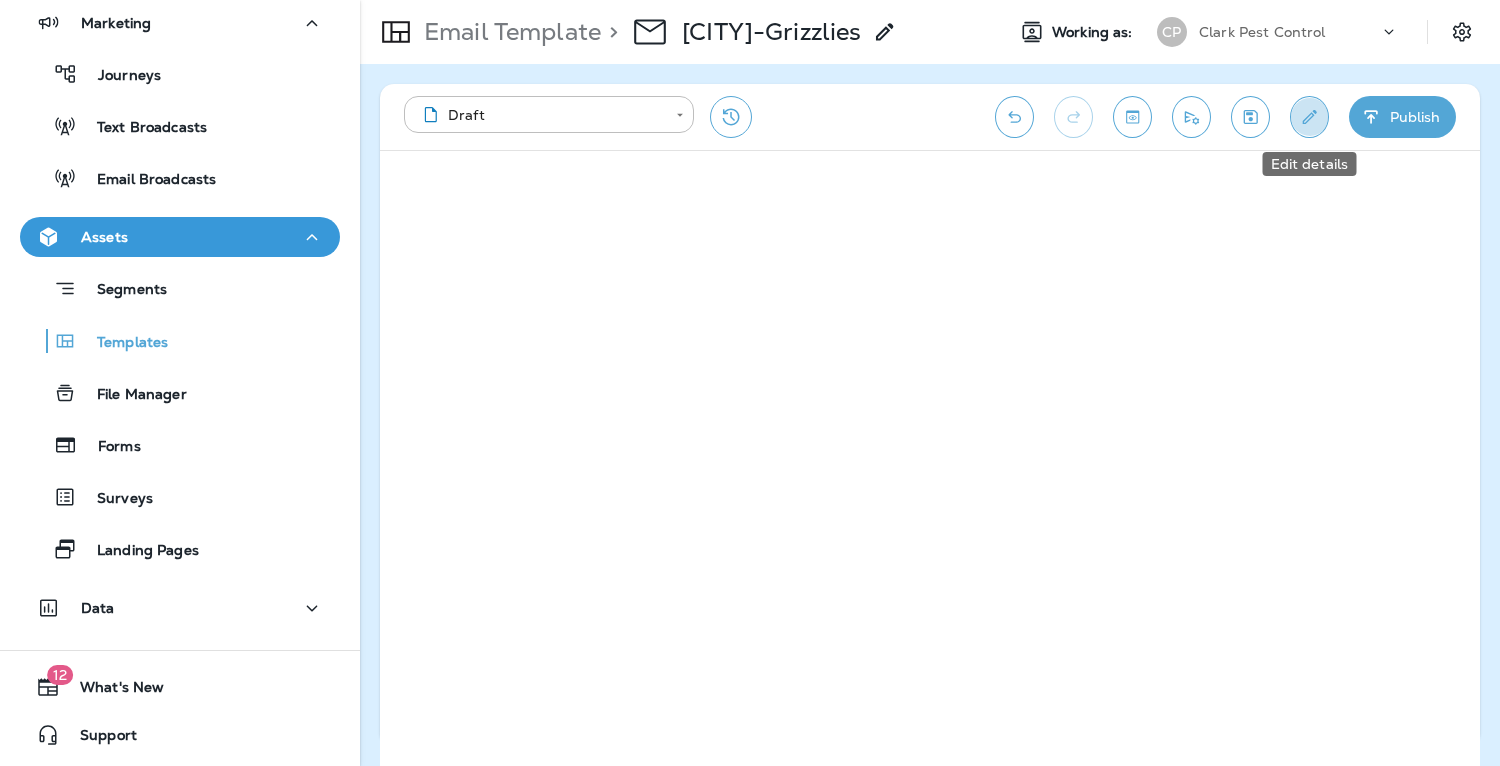 click 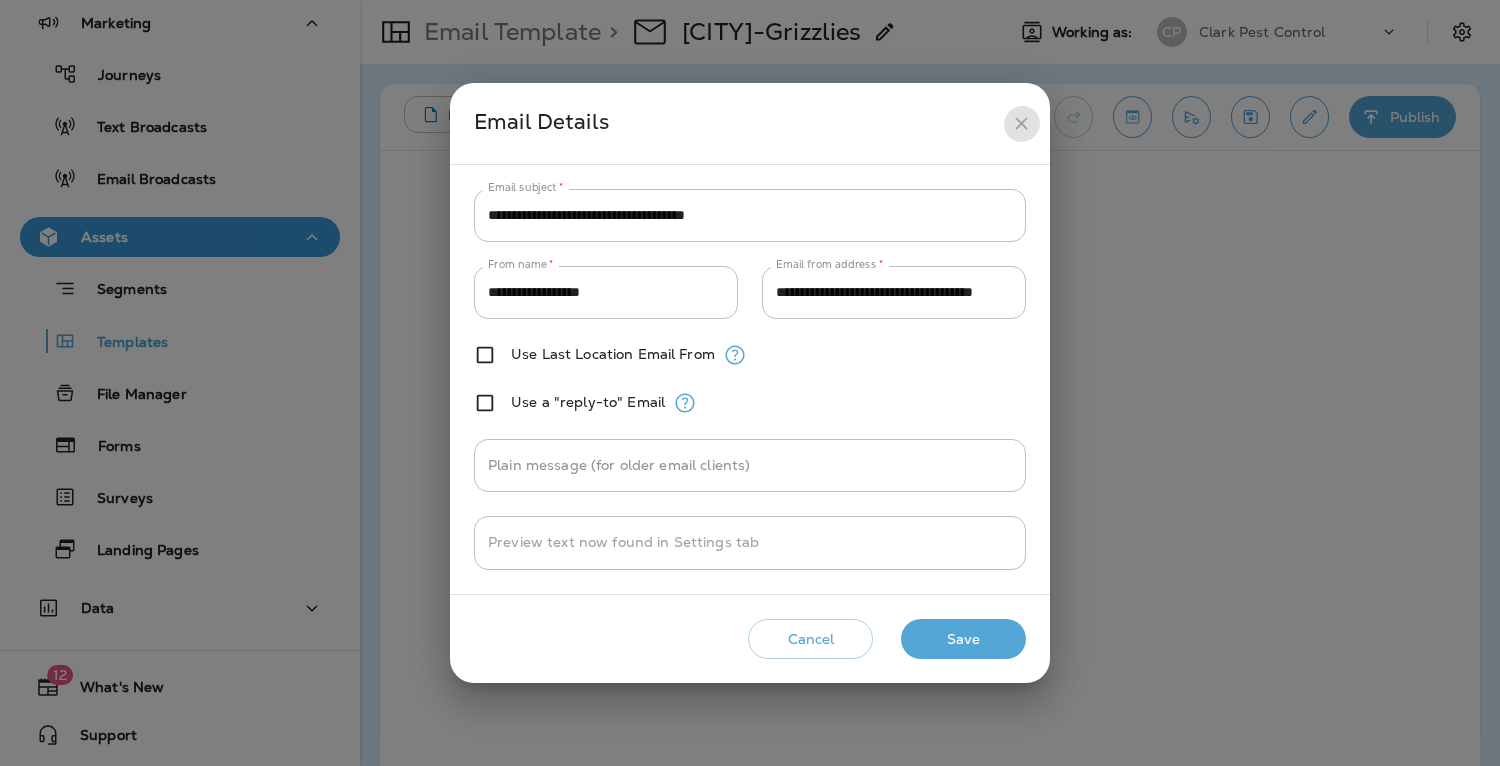 click 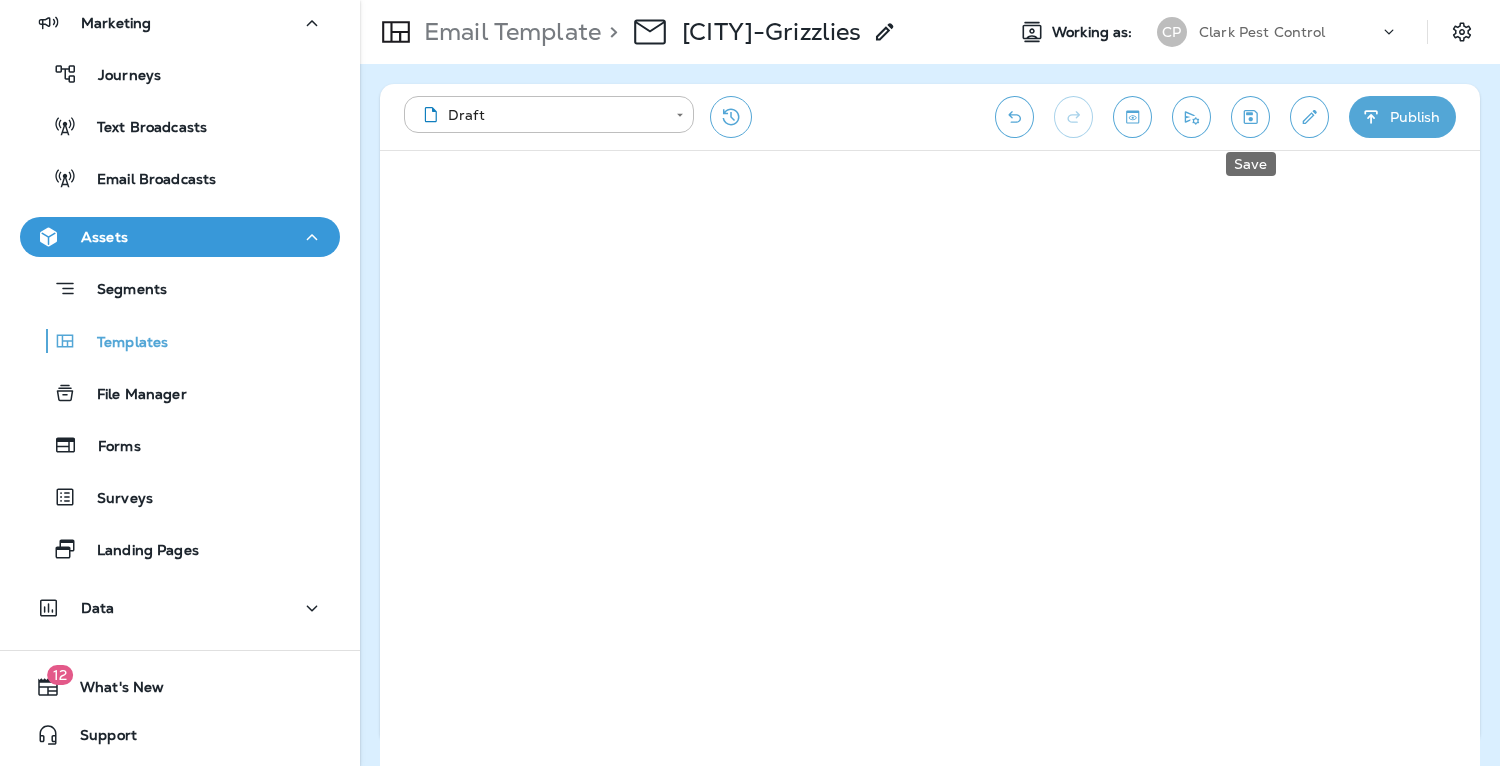 click 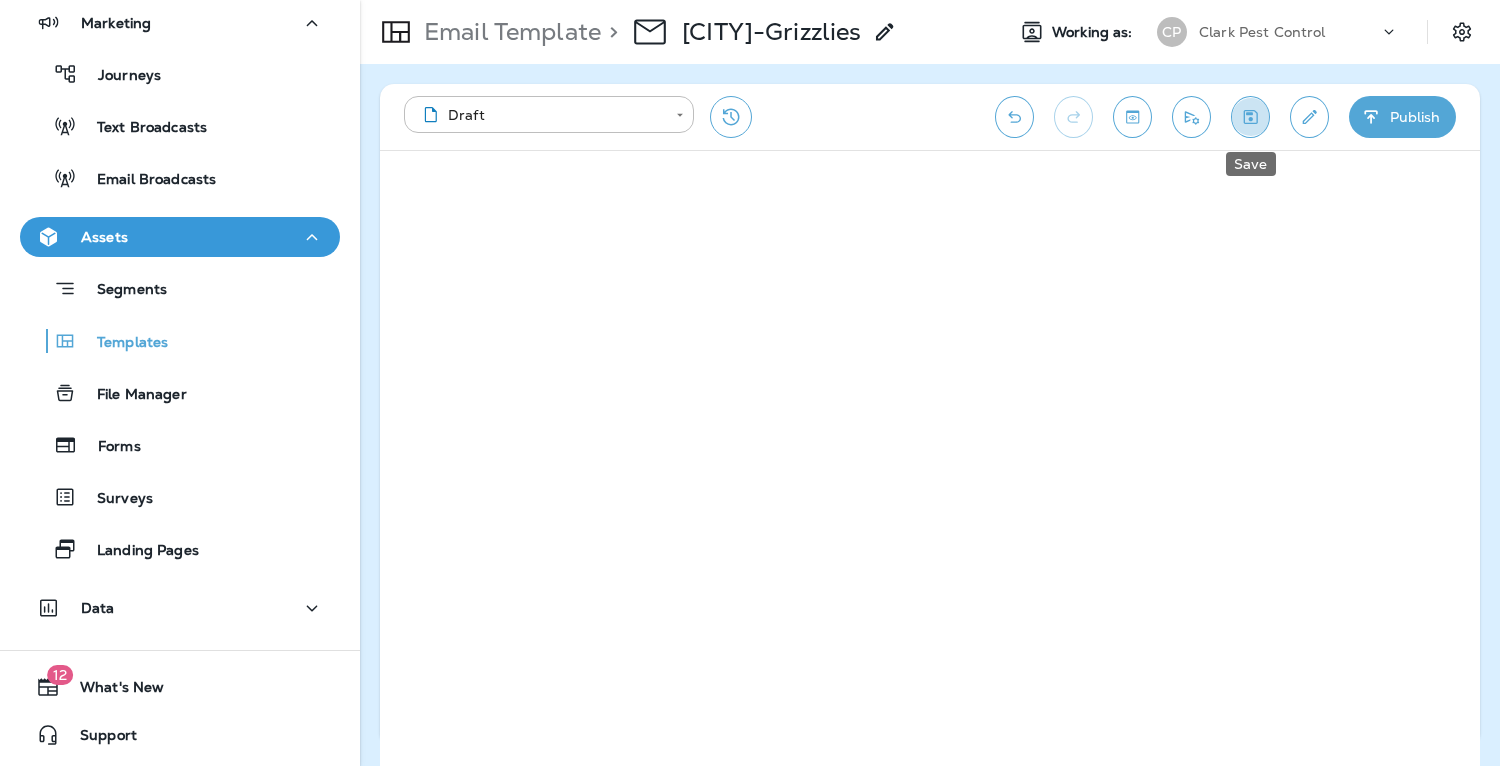click 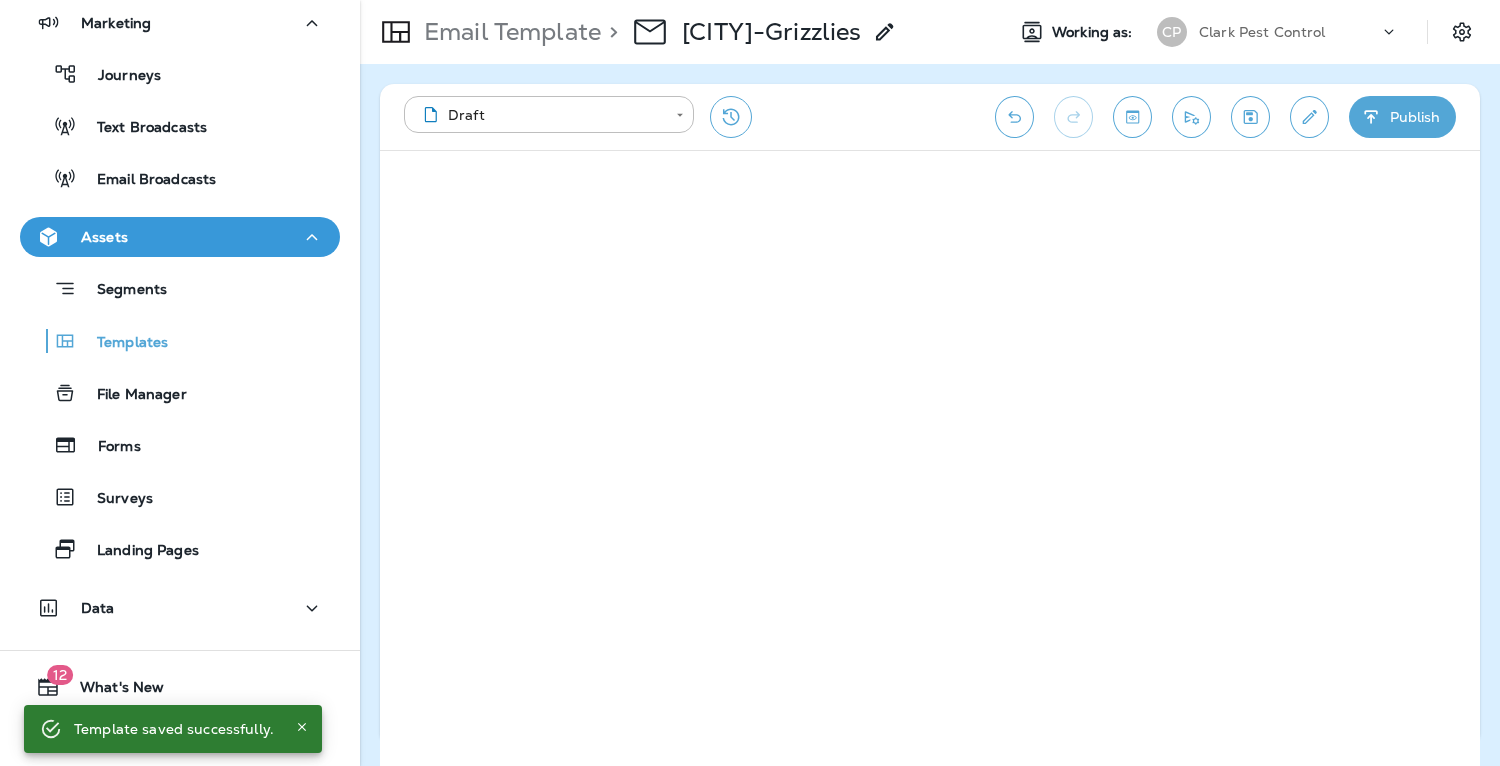click 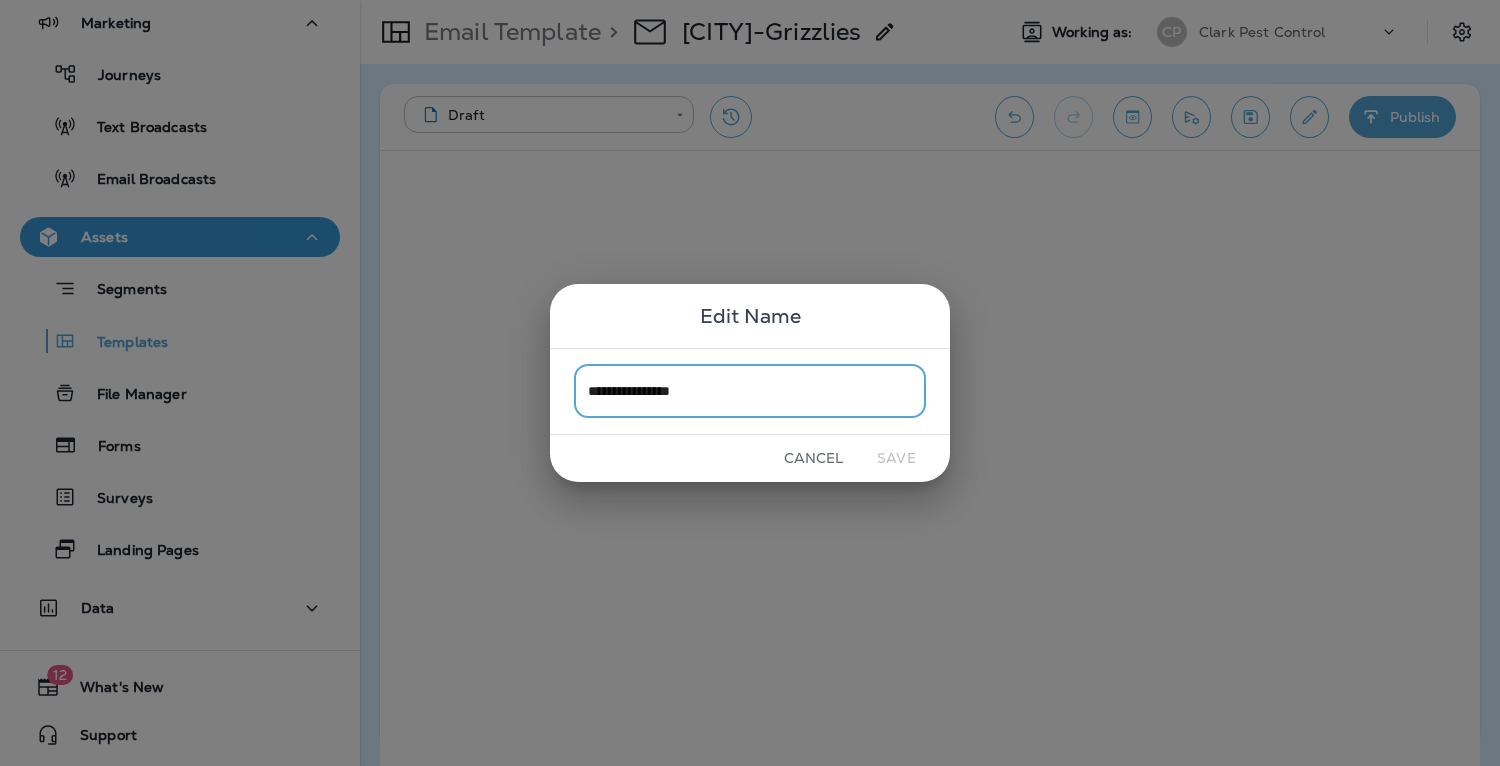 click on "Cancel" at bounding box center (813, 458) 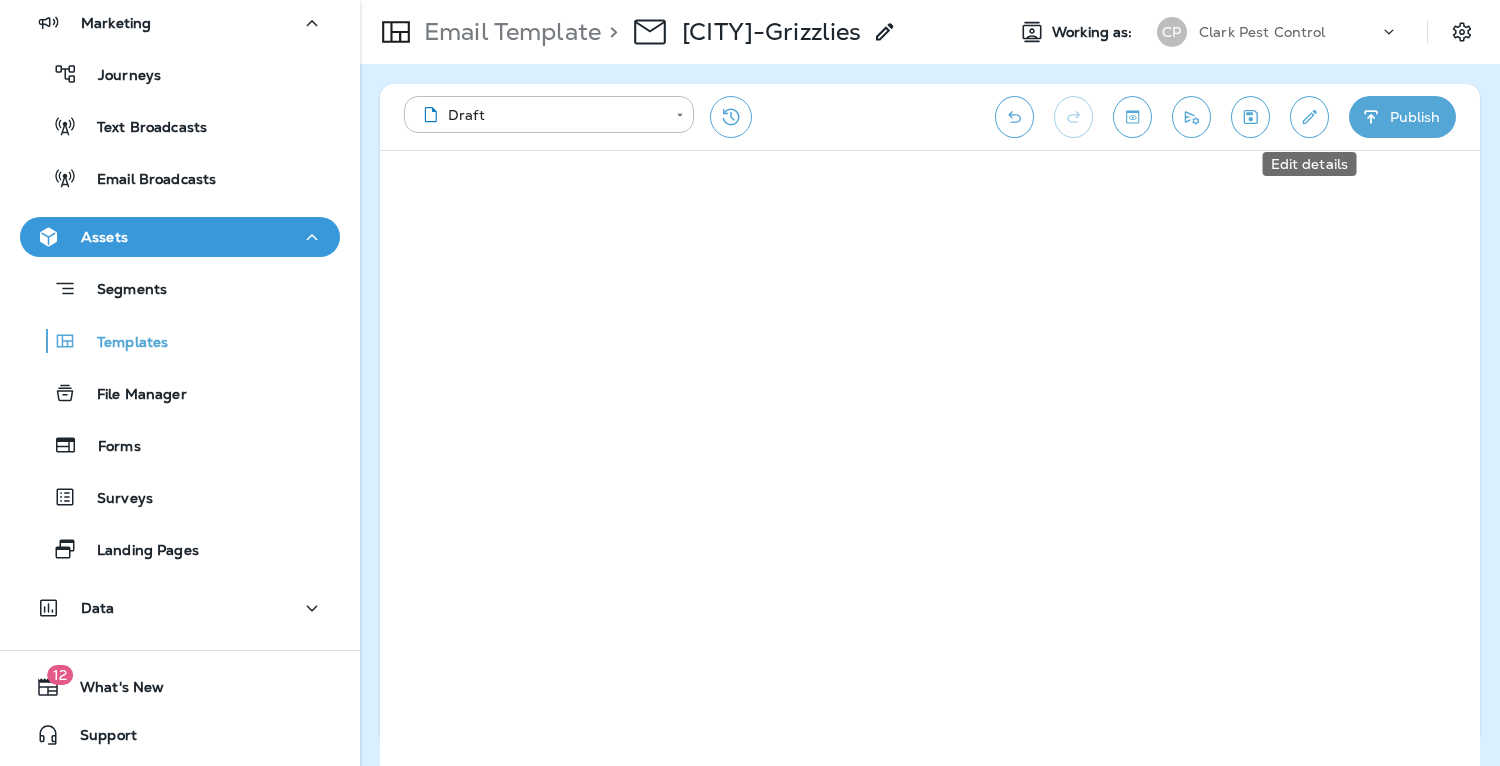 click 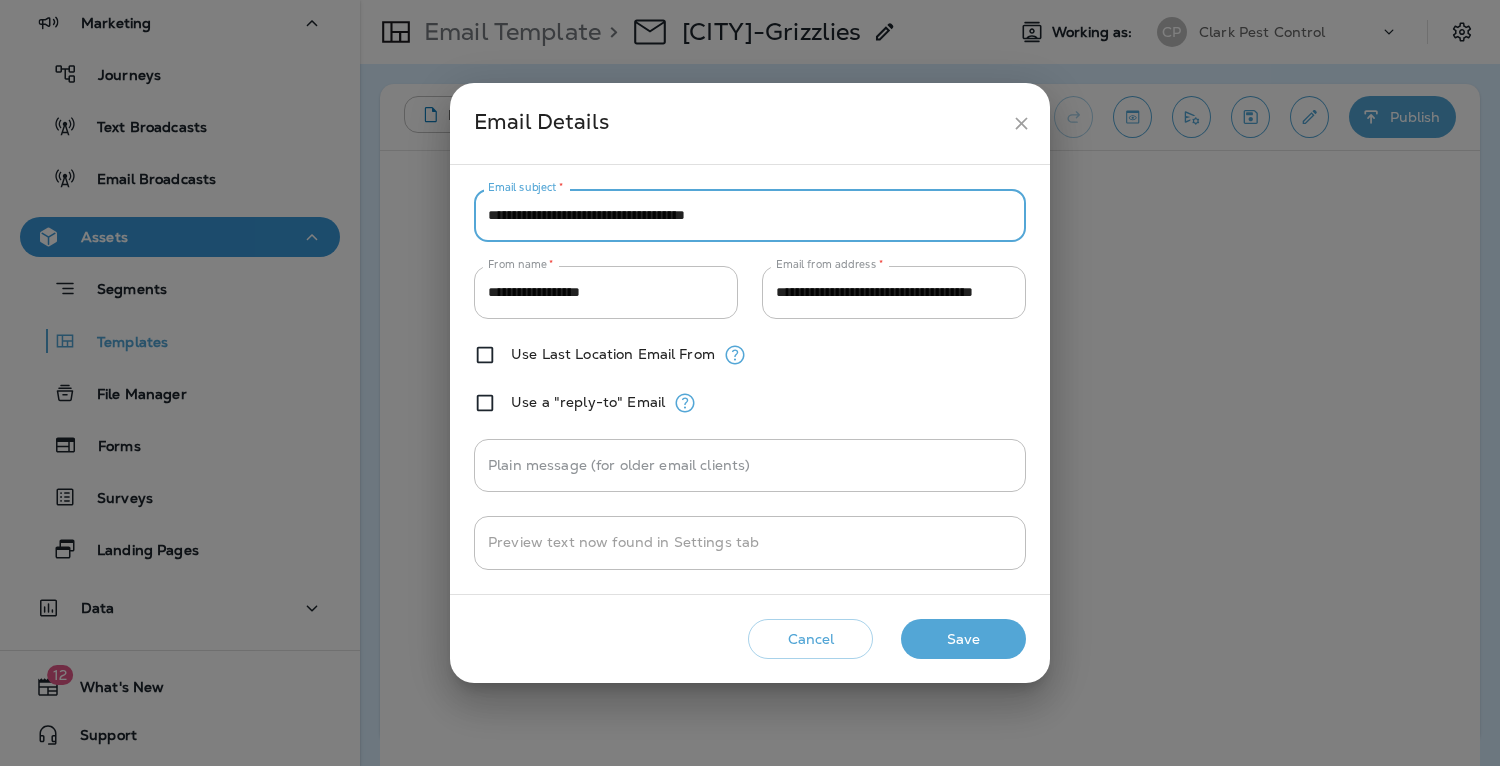 drag, startPoint x: 773, startPoint y: 218, endPoint x: 394, endPoint y: 218, distance: 379 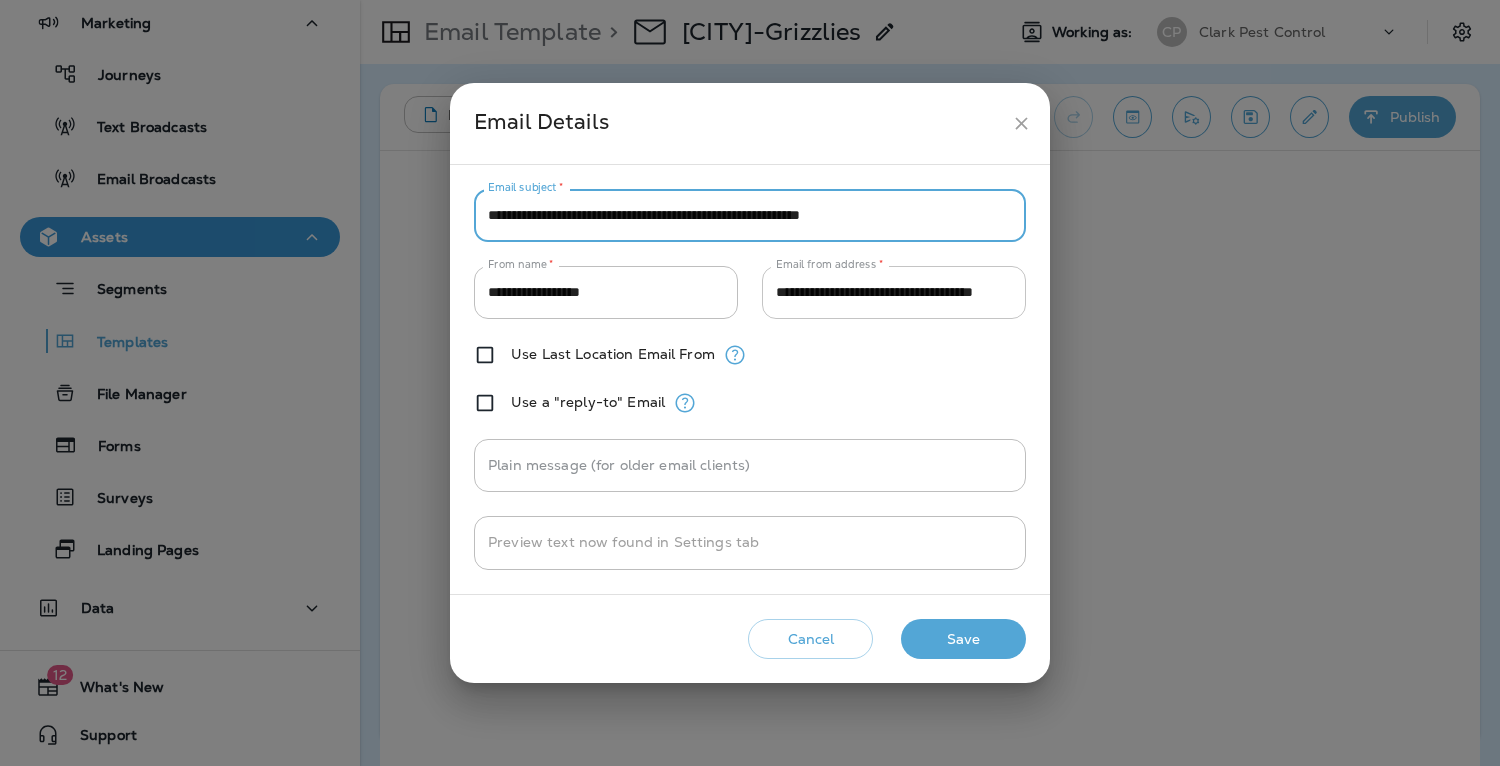 type on "**********" 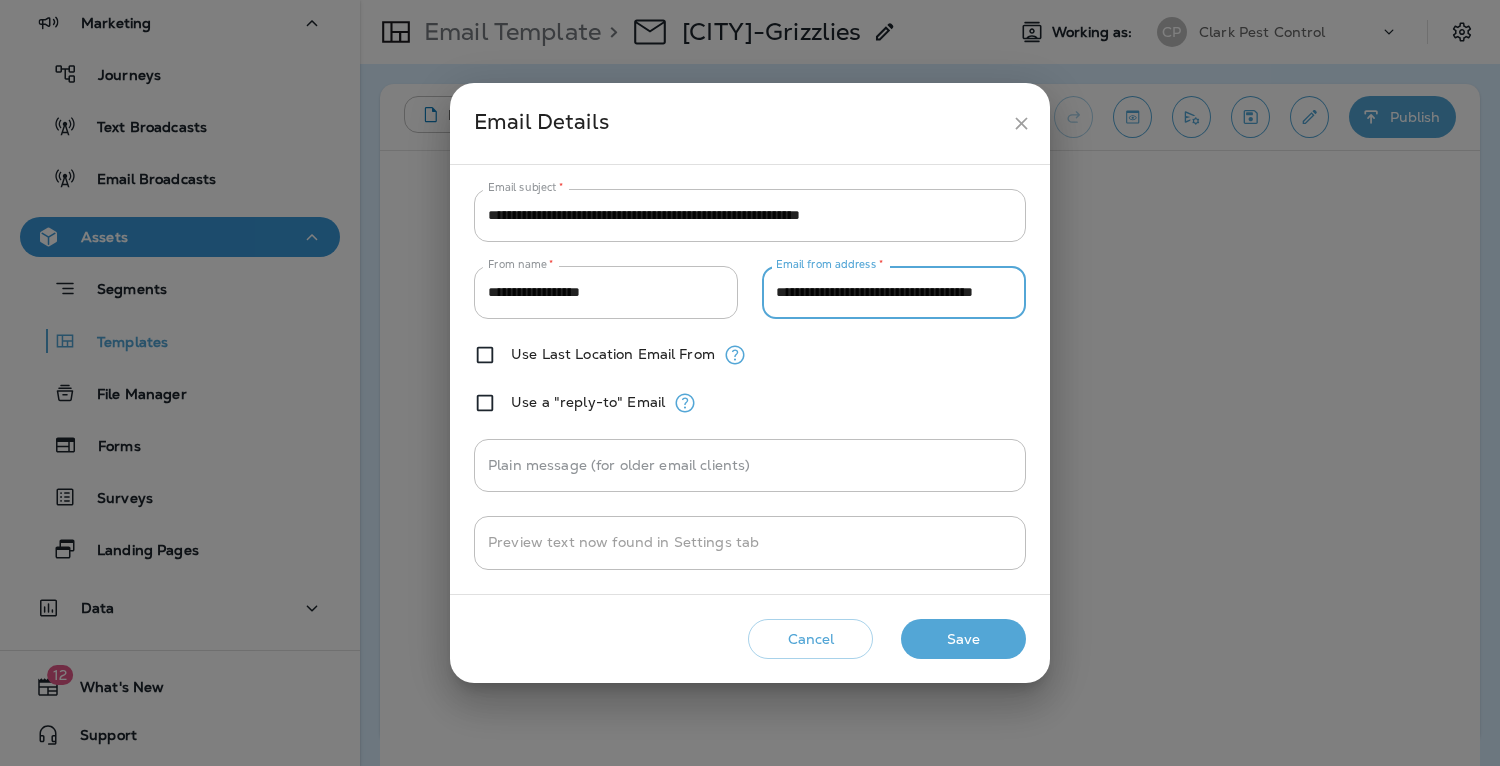 scroll, scrollTop: 0, scrollLeft: 63, axis: horizontal 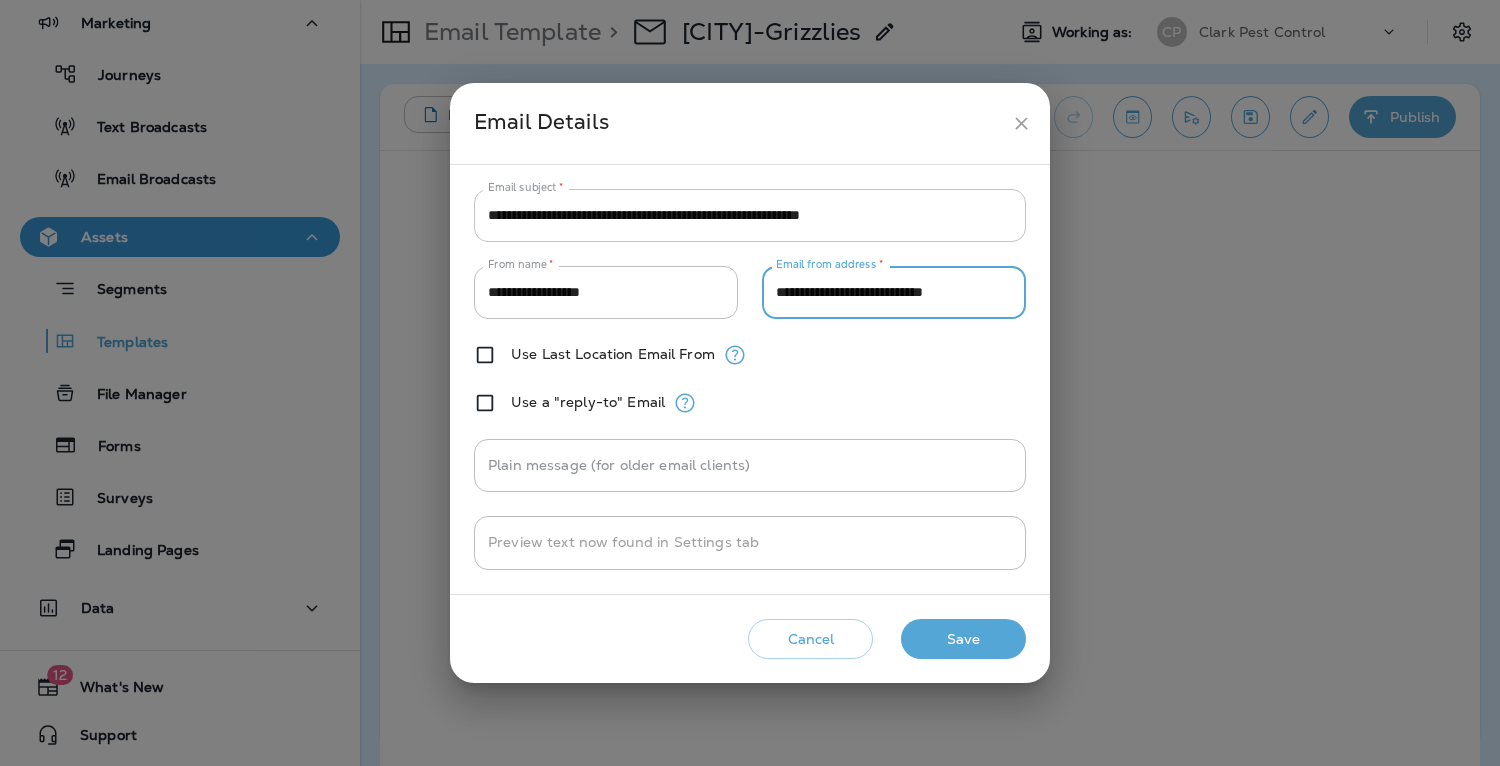 type on "**********" 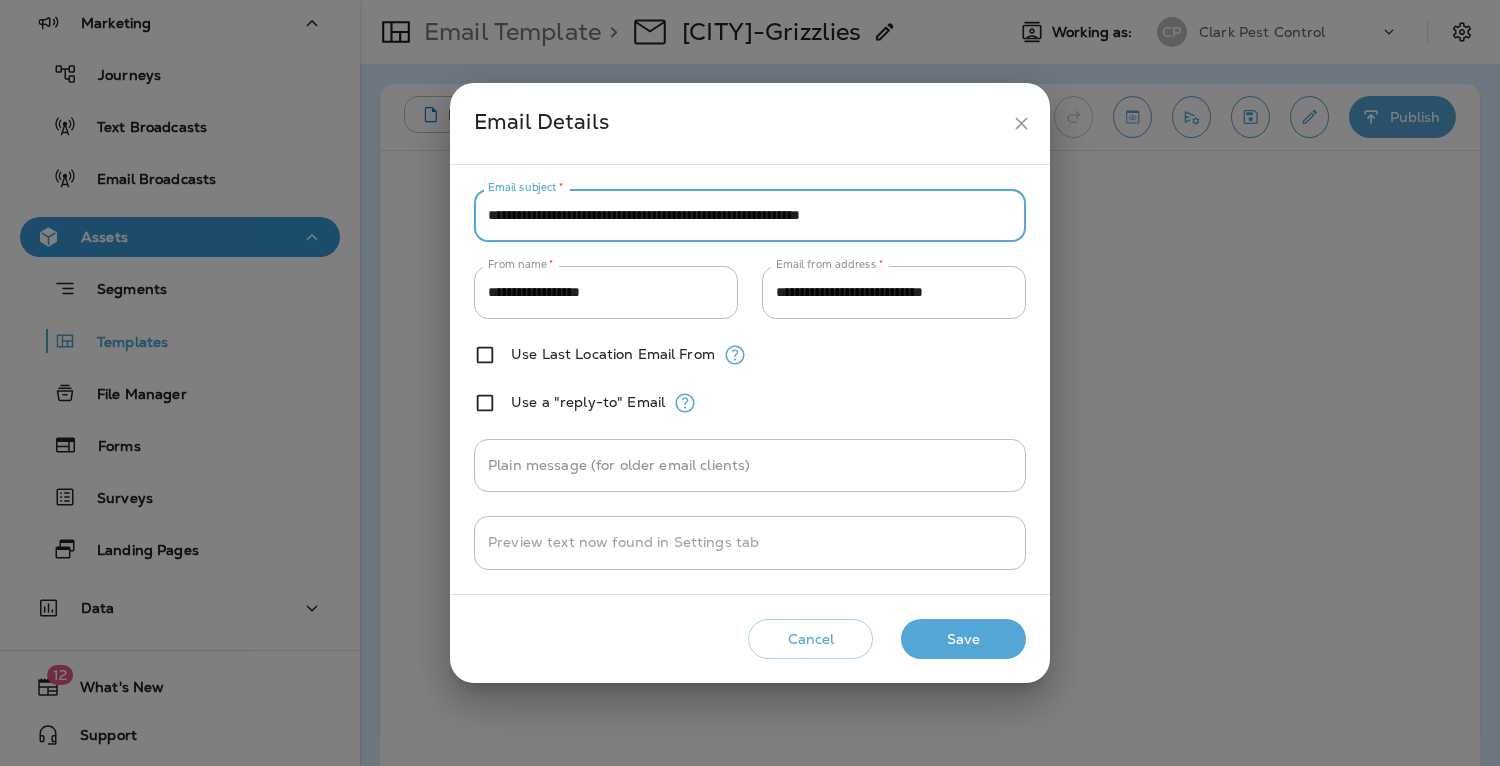 drag, startPoint x: 586, startPoint y: 217, endPoint x: 638, endPoint y: 216, distance: 52.009613 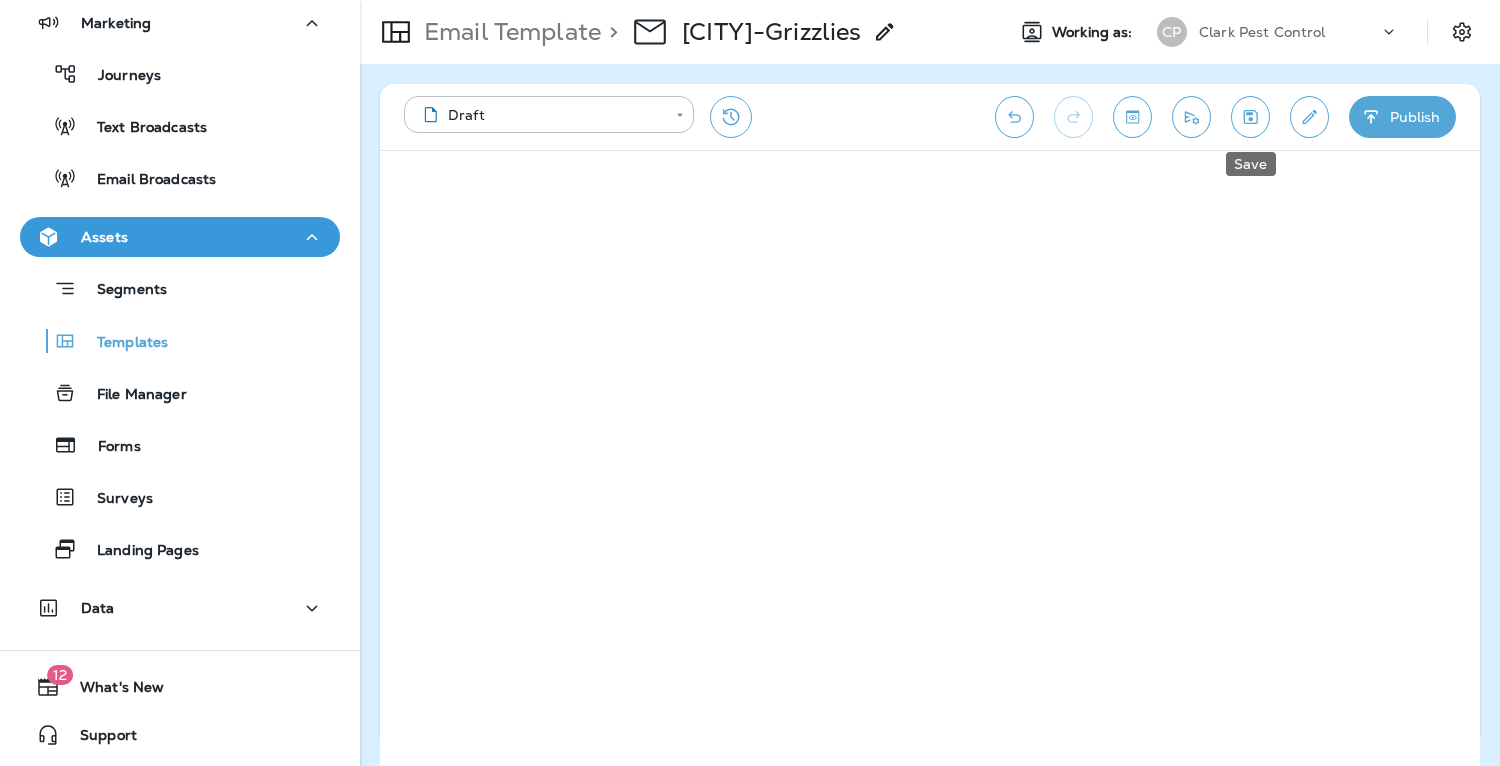 click 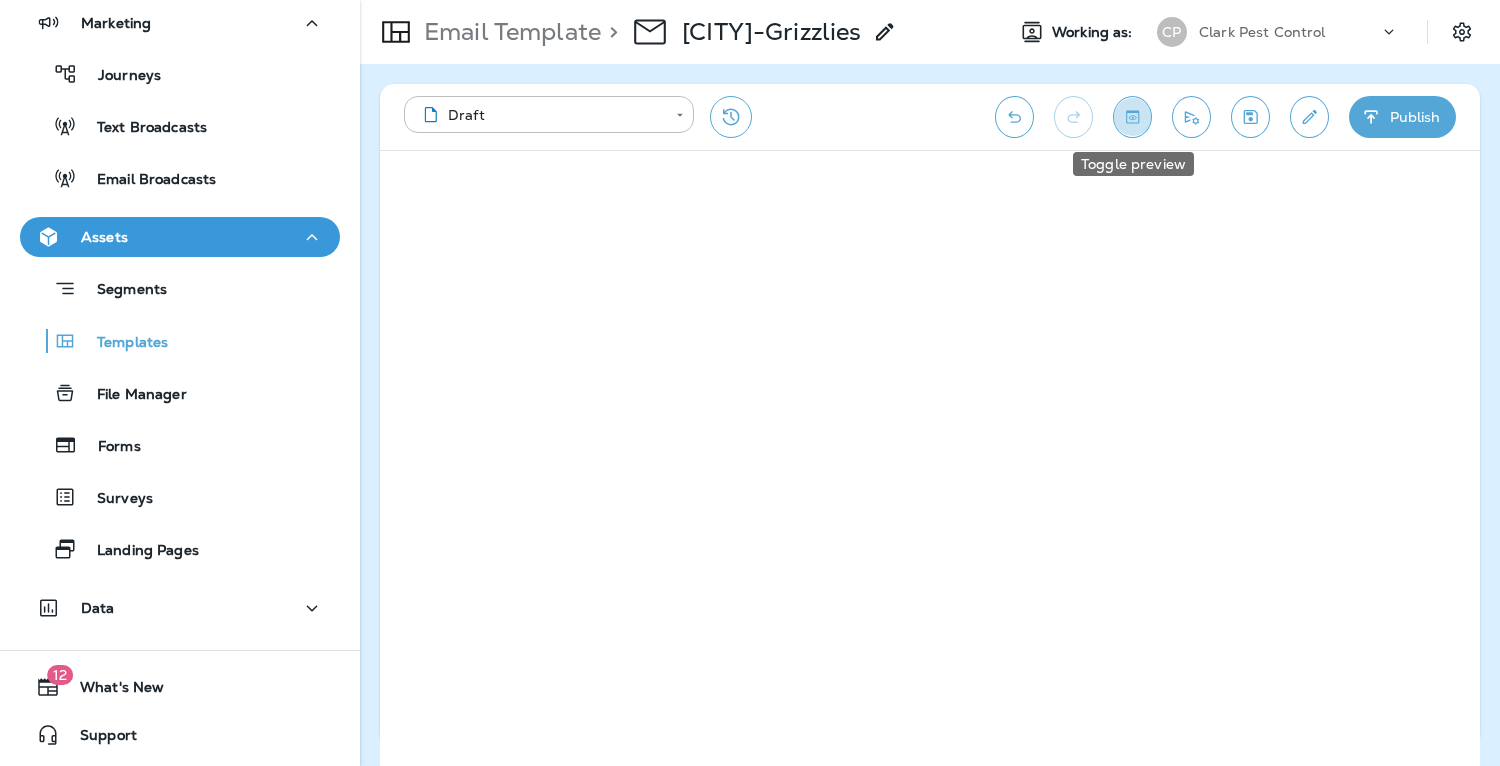 click 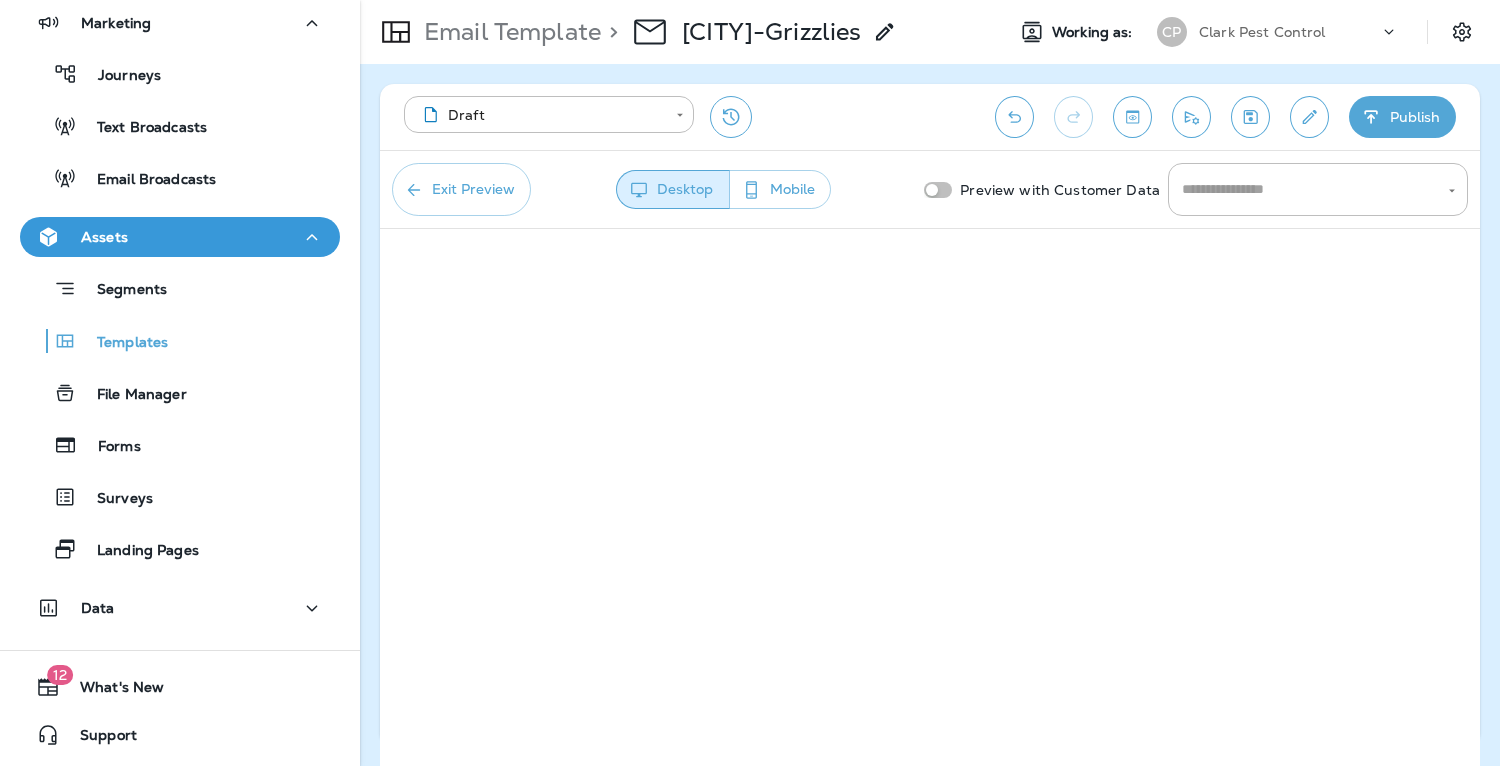 click on "Mobile" at bounding box center [780, 189] 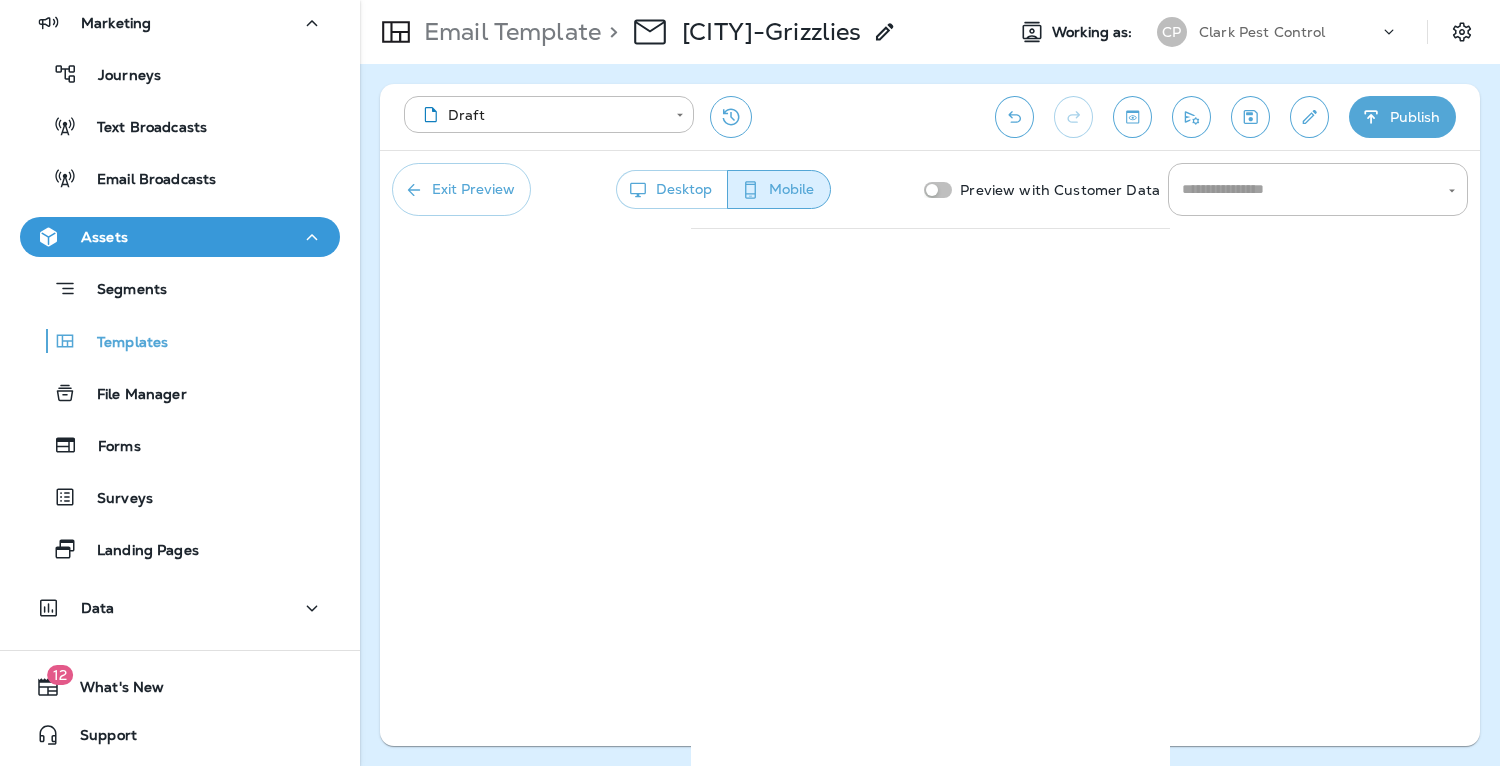 click on "Desktop" at bounding box center [672, 189] 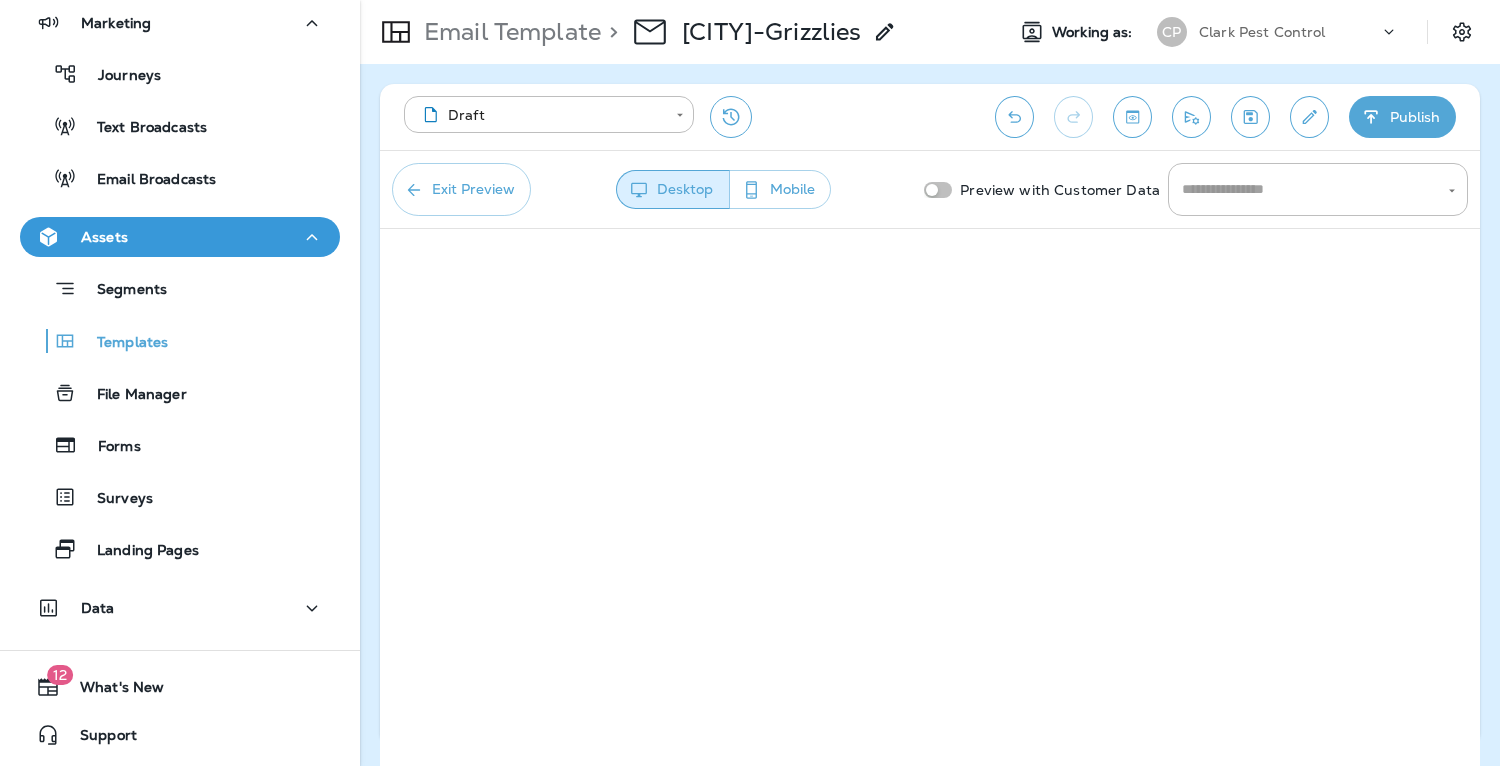 click 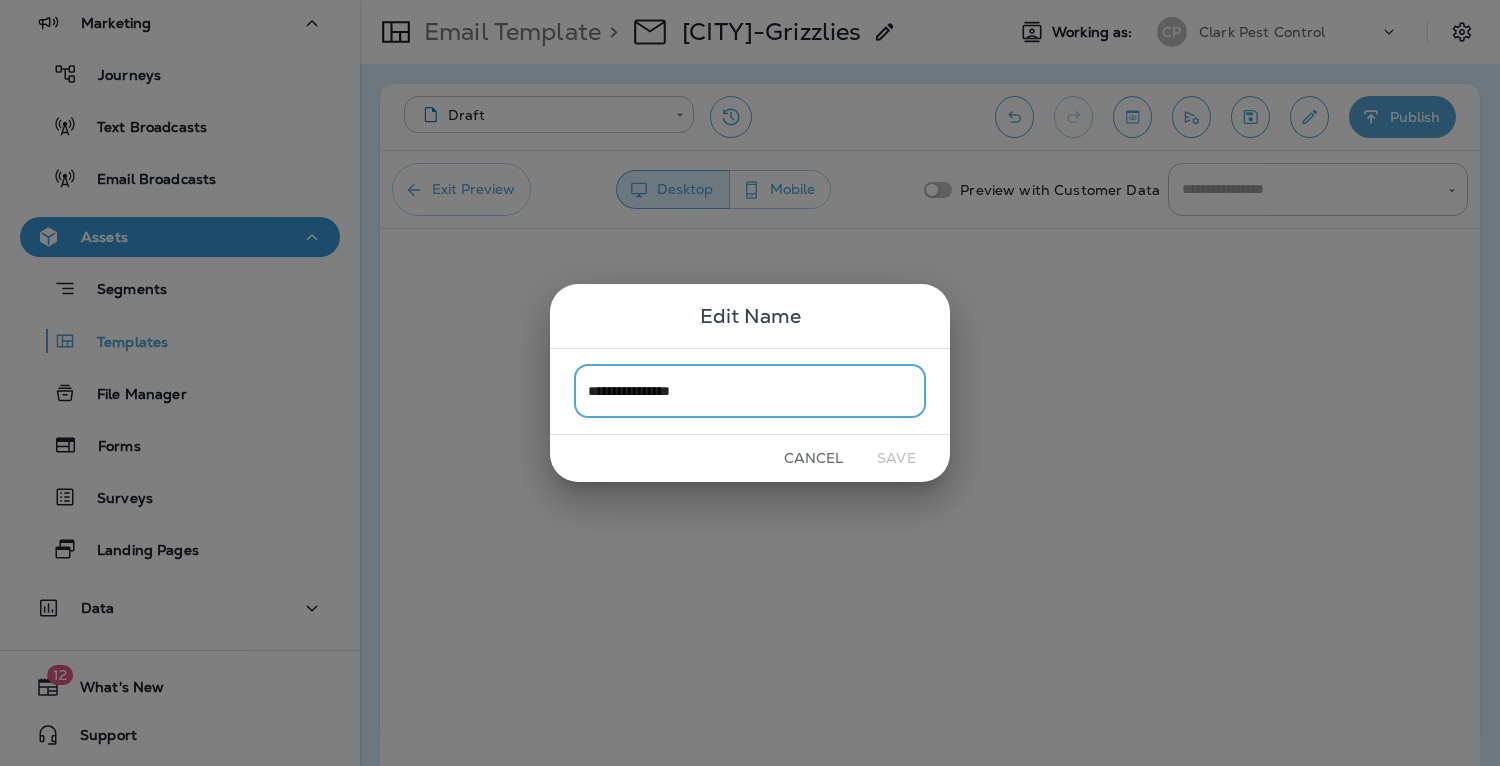 click on "**********" at bounding box center (750, 391) 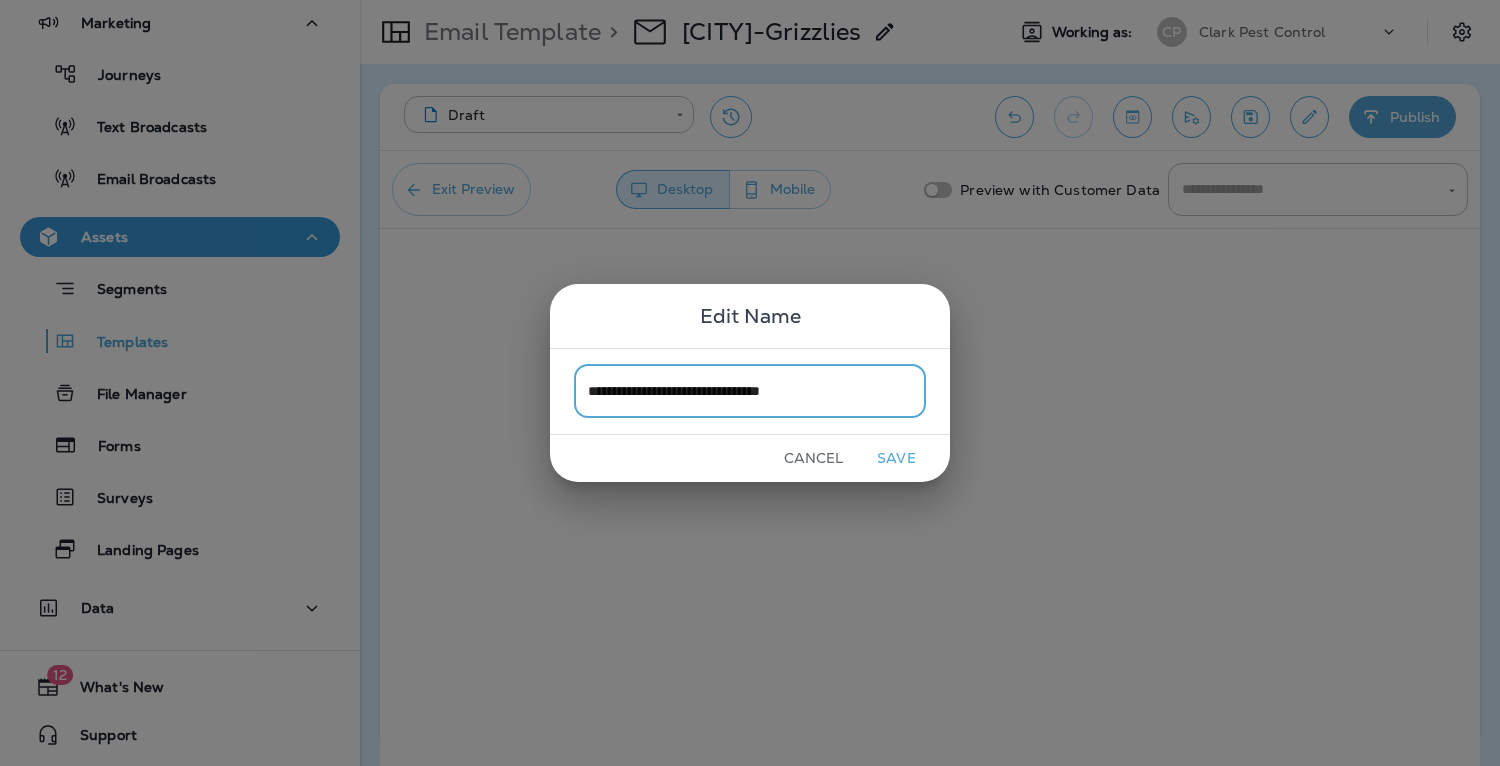 click on "**********" at bounding box center [750, 391] 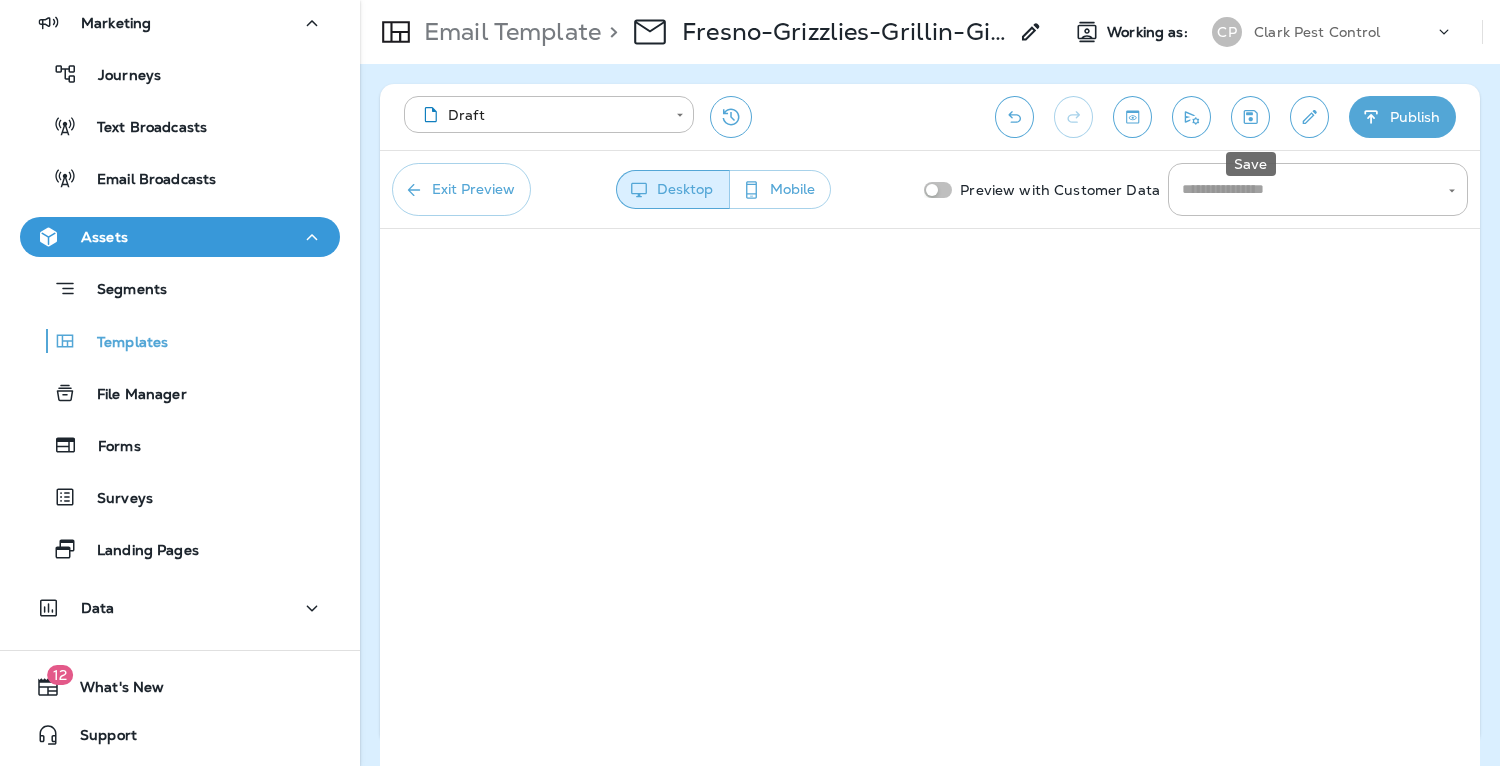 click 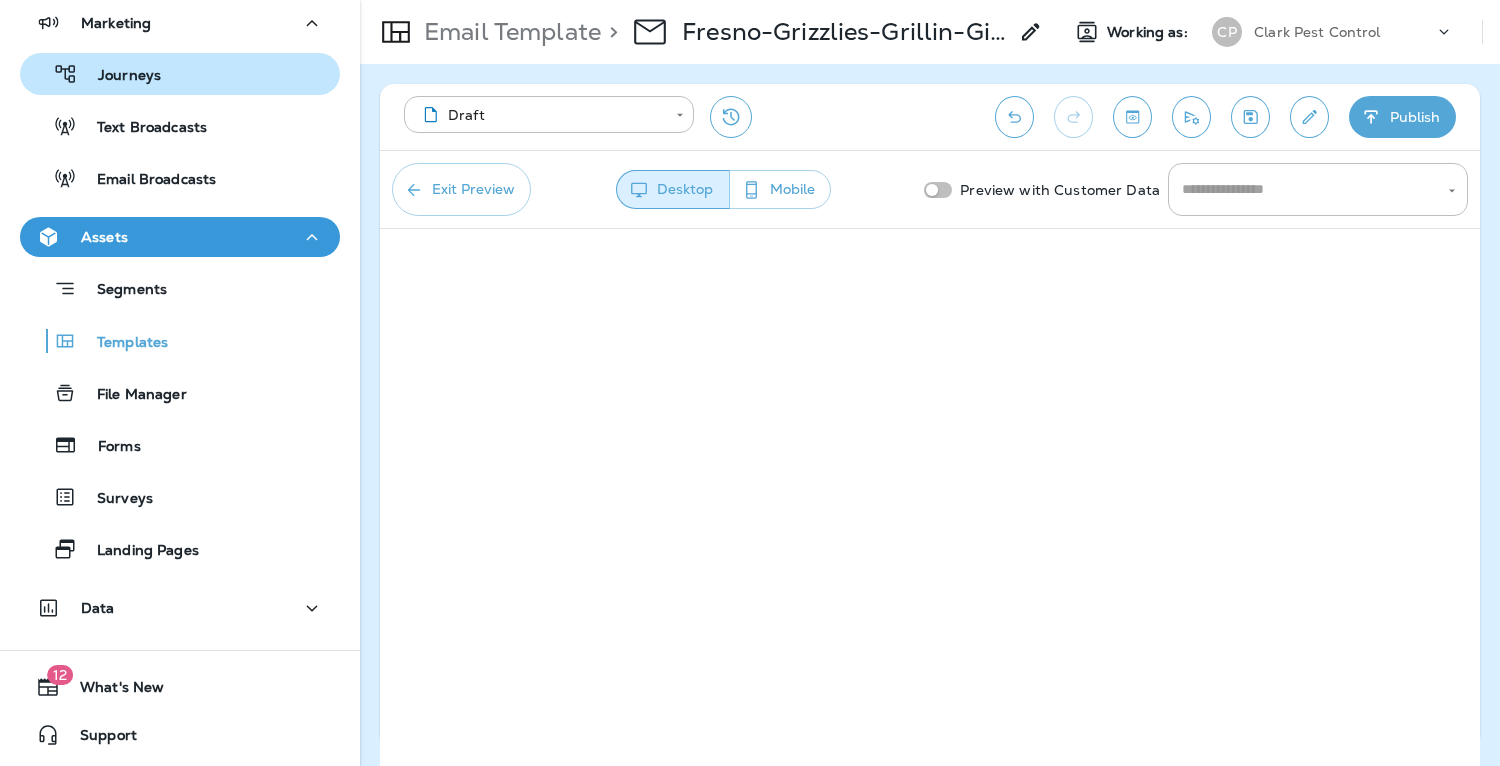 click on "Journeys" at bounding box center [119, 76] 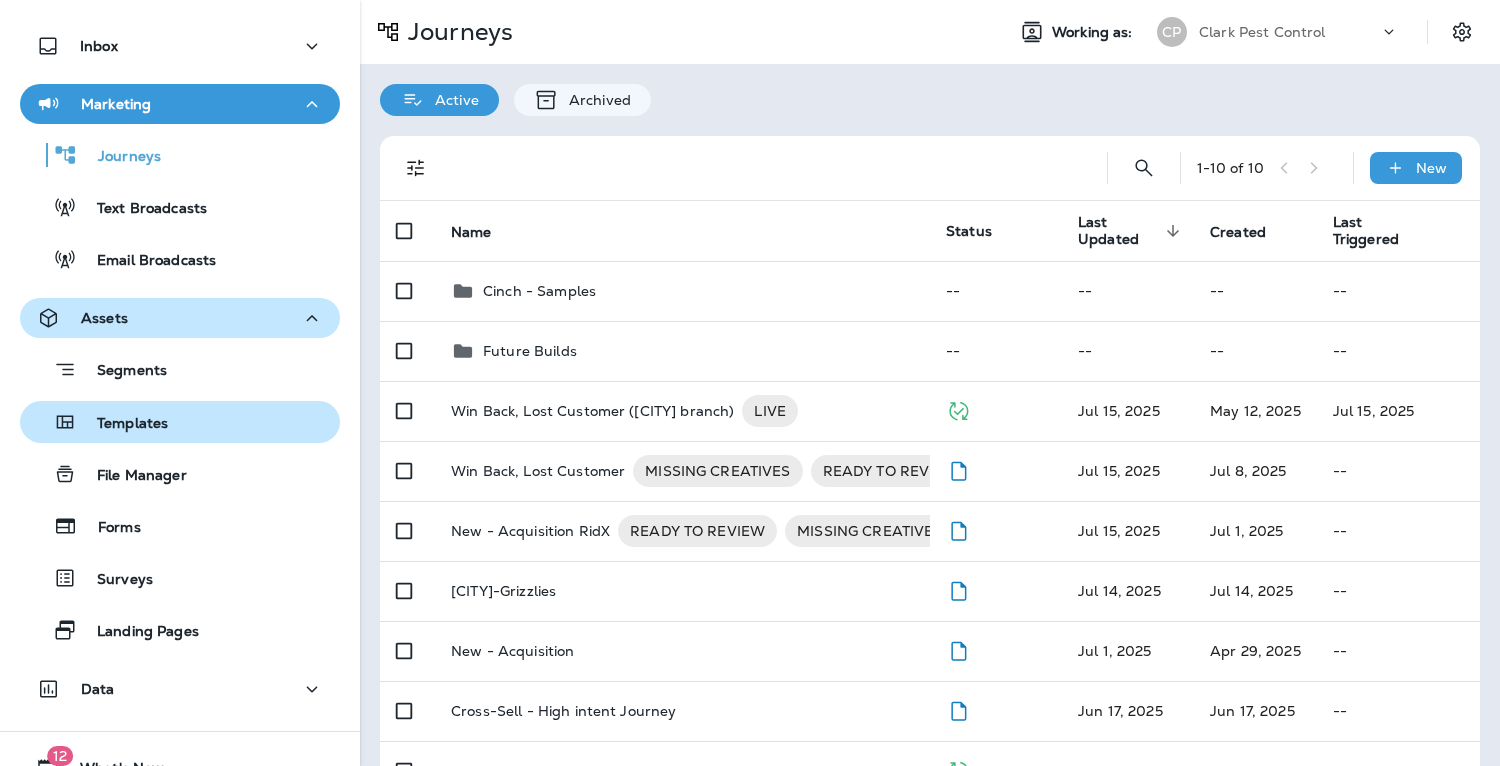 scroll, scrollTop: 91, scrollLeft: 0, axis: vertical 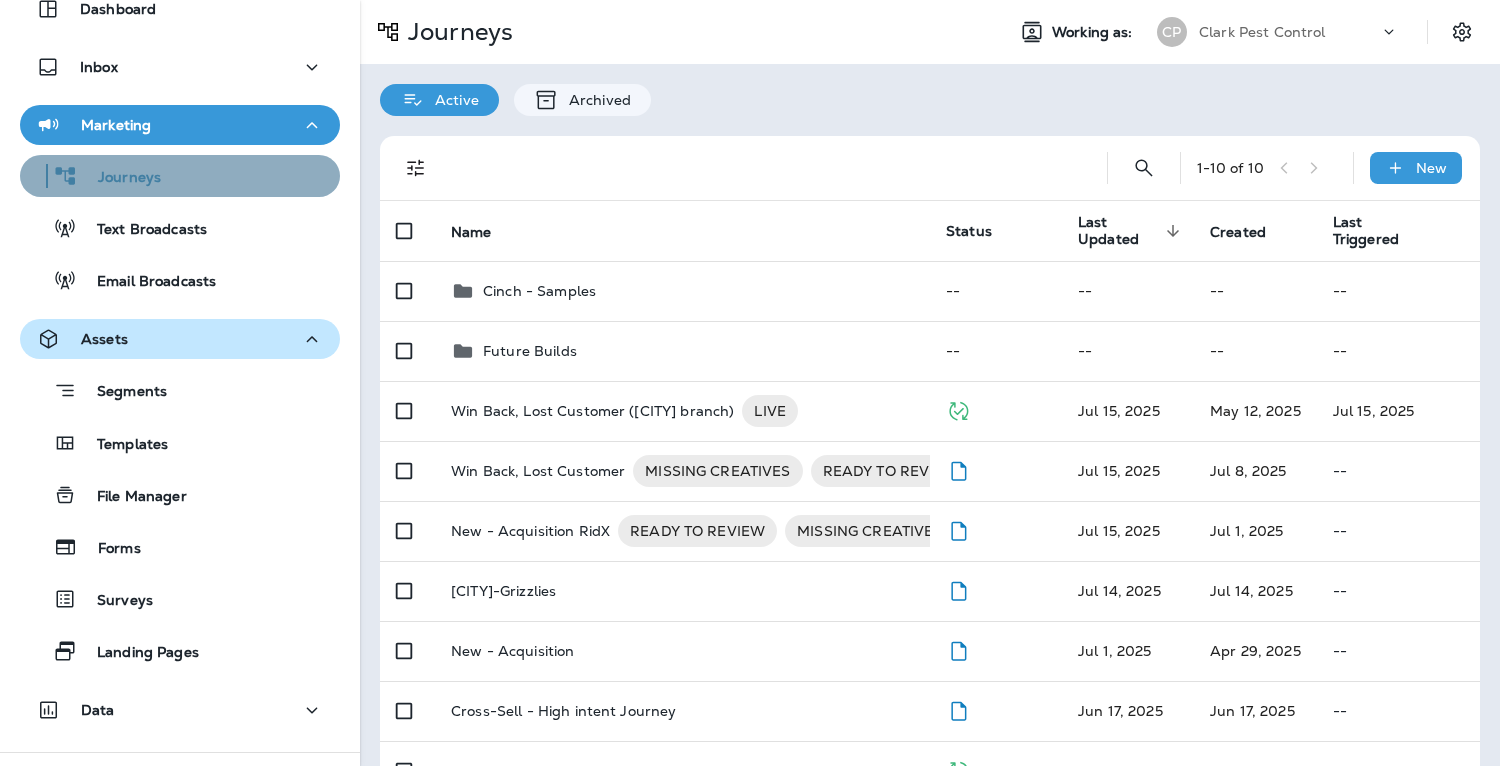 click on "Journeys" at bounding box center [119, 178] 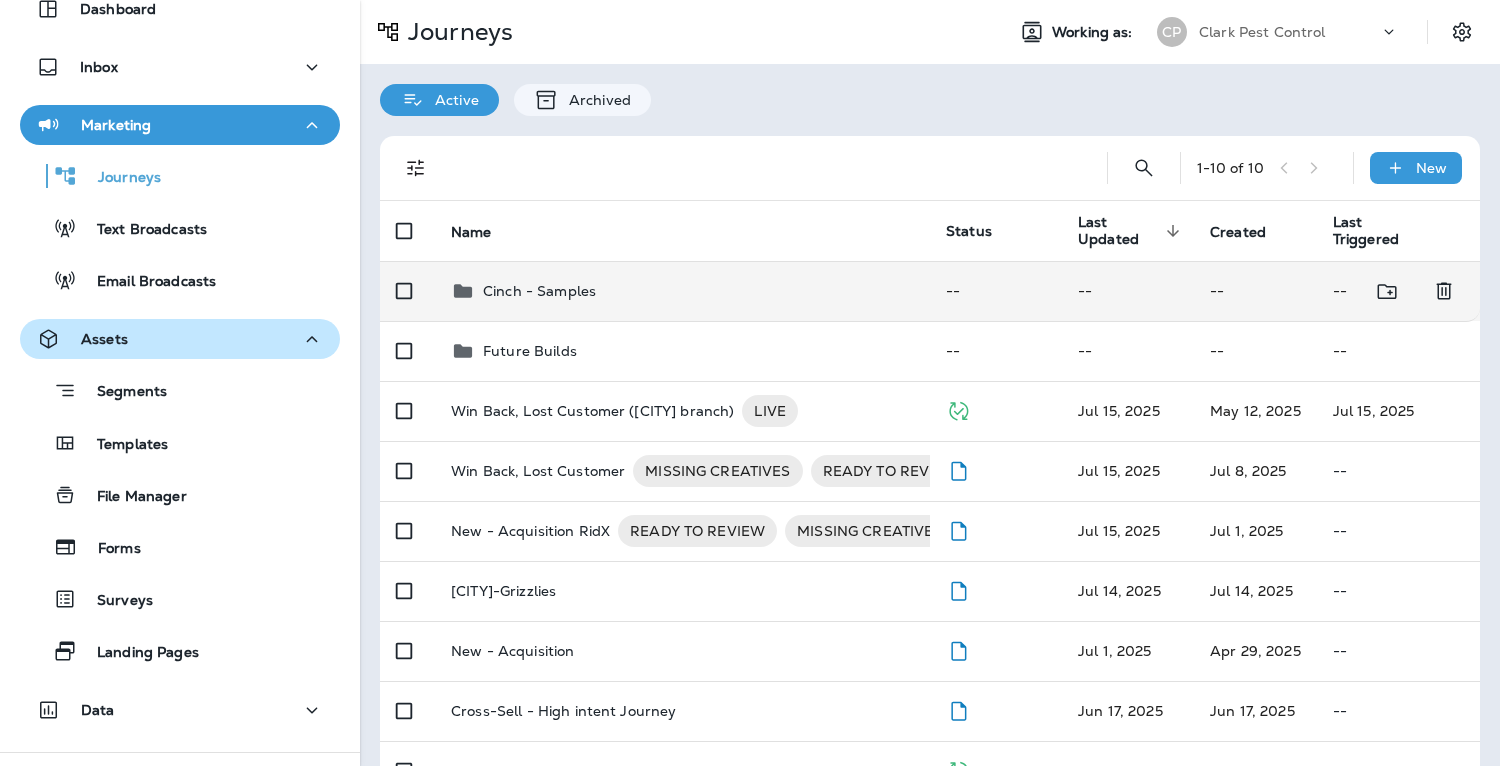 click on "Cinch - Samples" at bounding box center [539, 291] 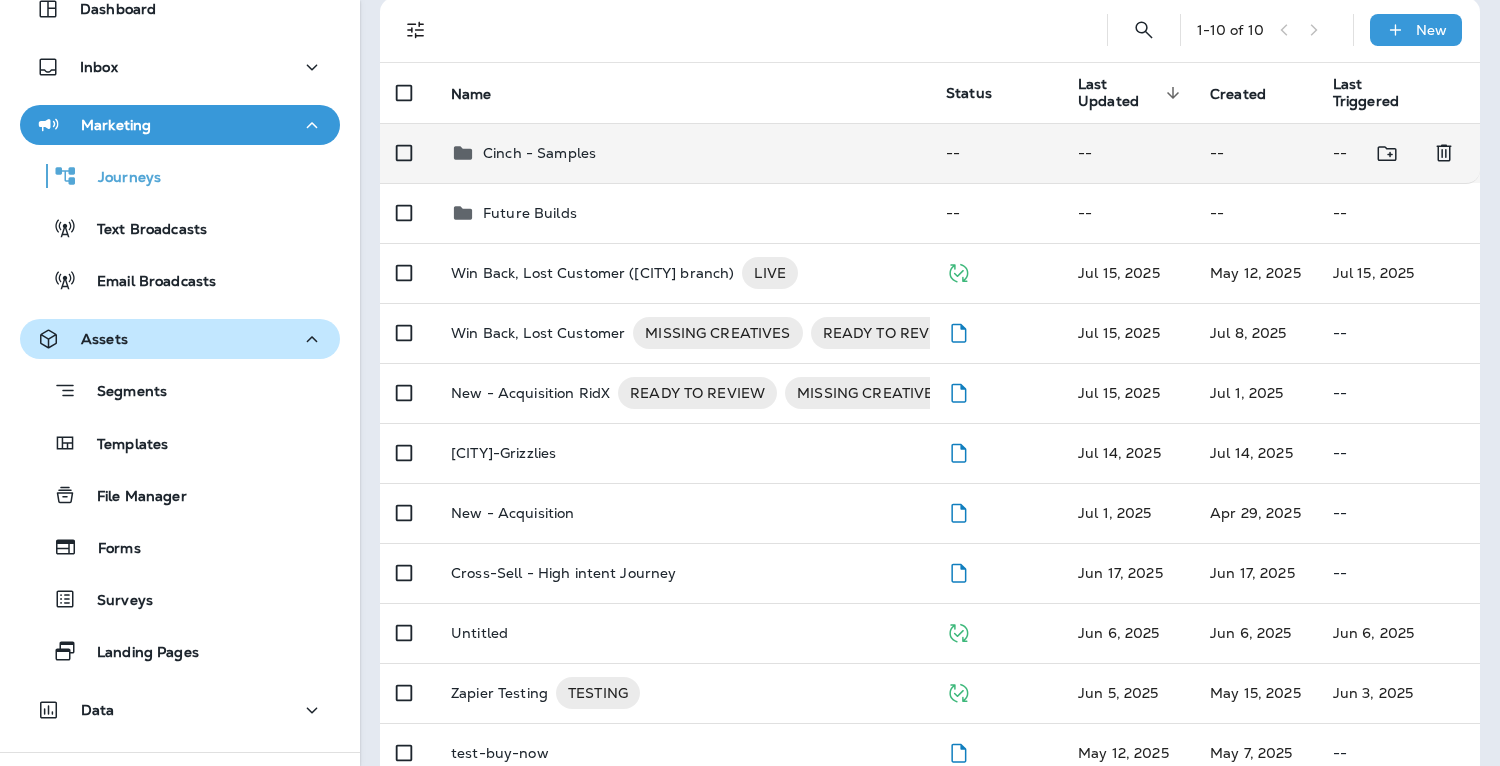 scroll, scrollTop: 174, scrollLeft: 0, axis: vertical 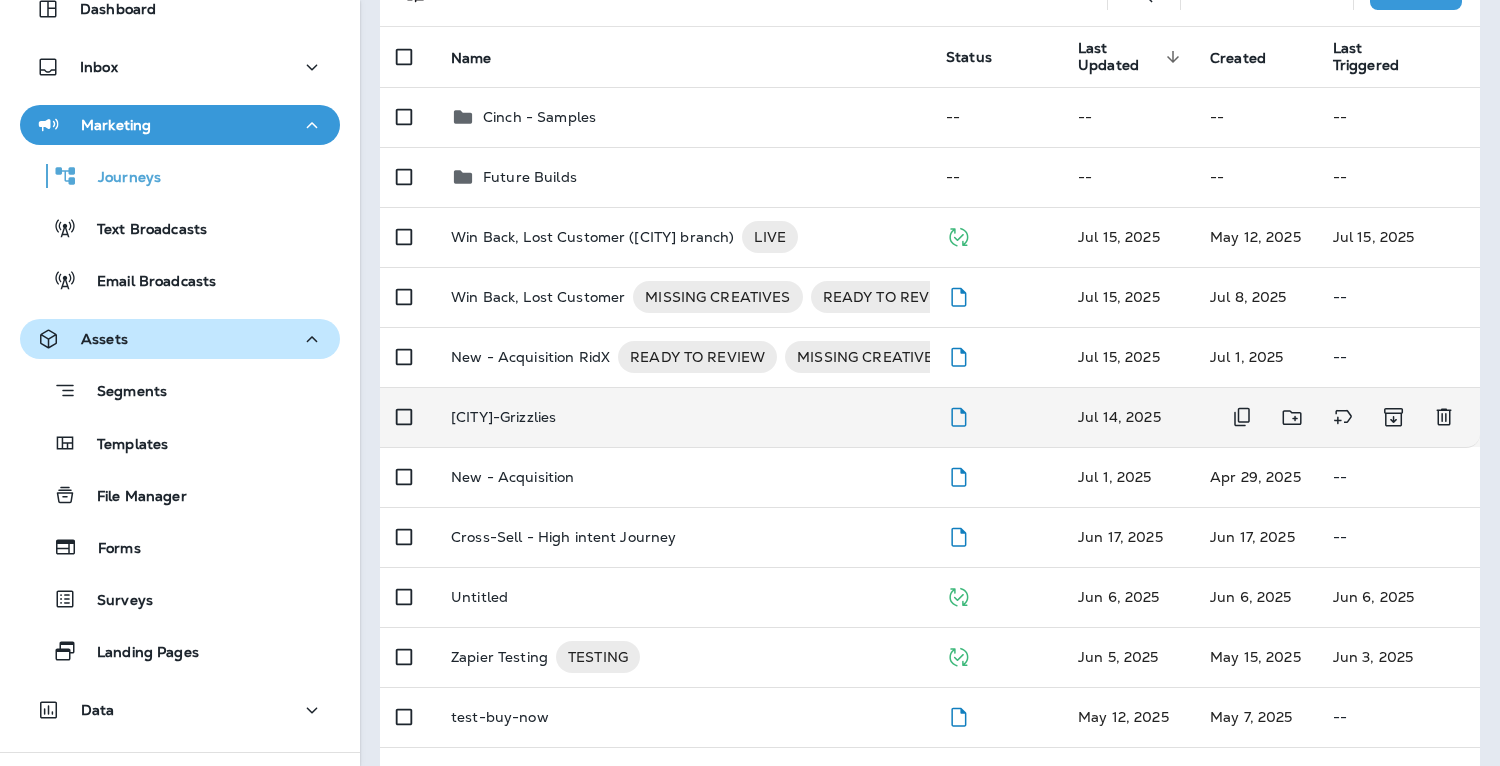 click on "[CITY]-Grizzlies" at bounding box center (503, 417) 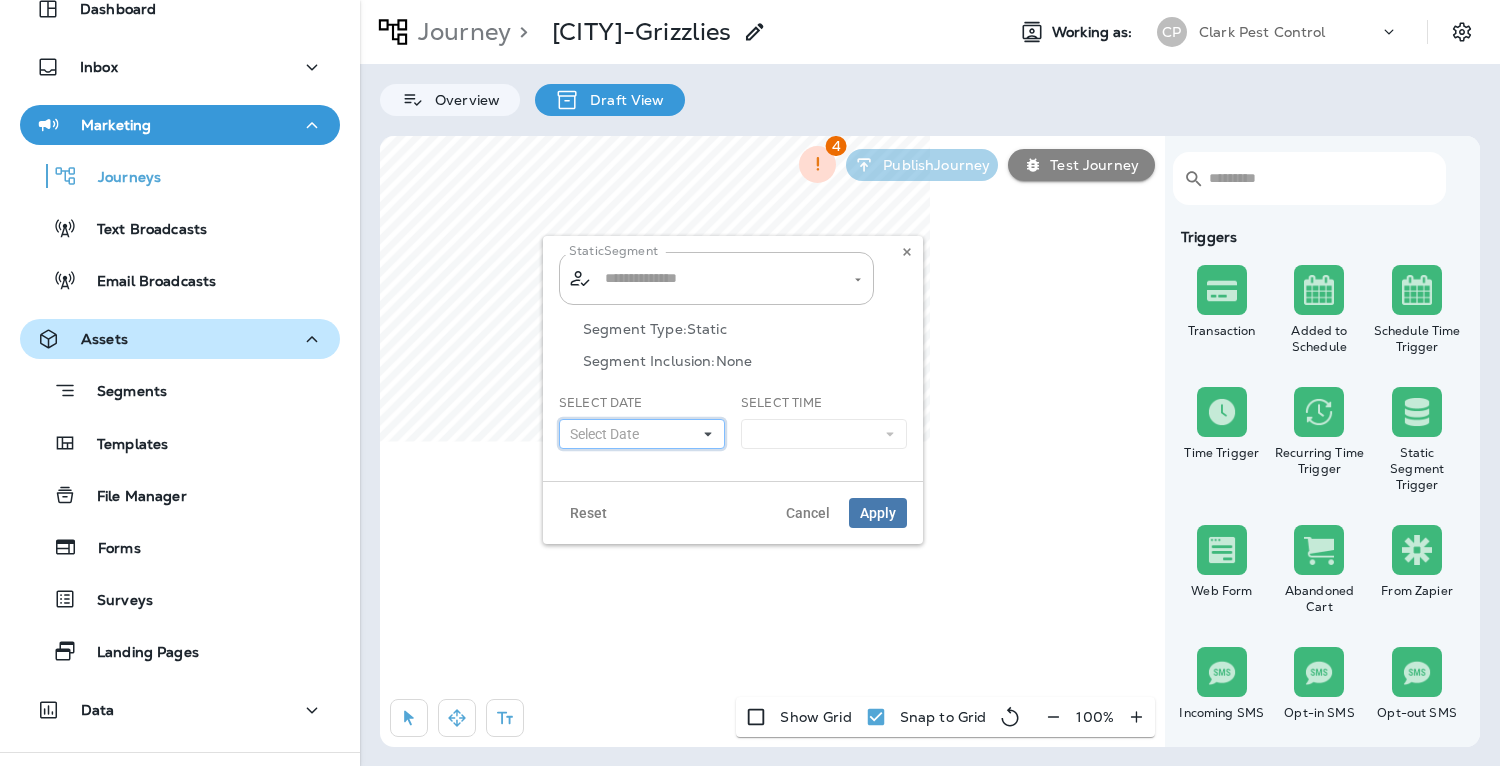 click on "Select Date" at bounding box center (642, 434) 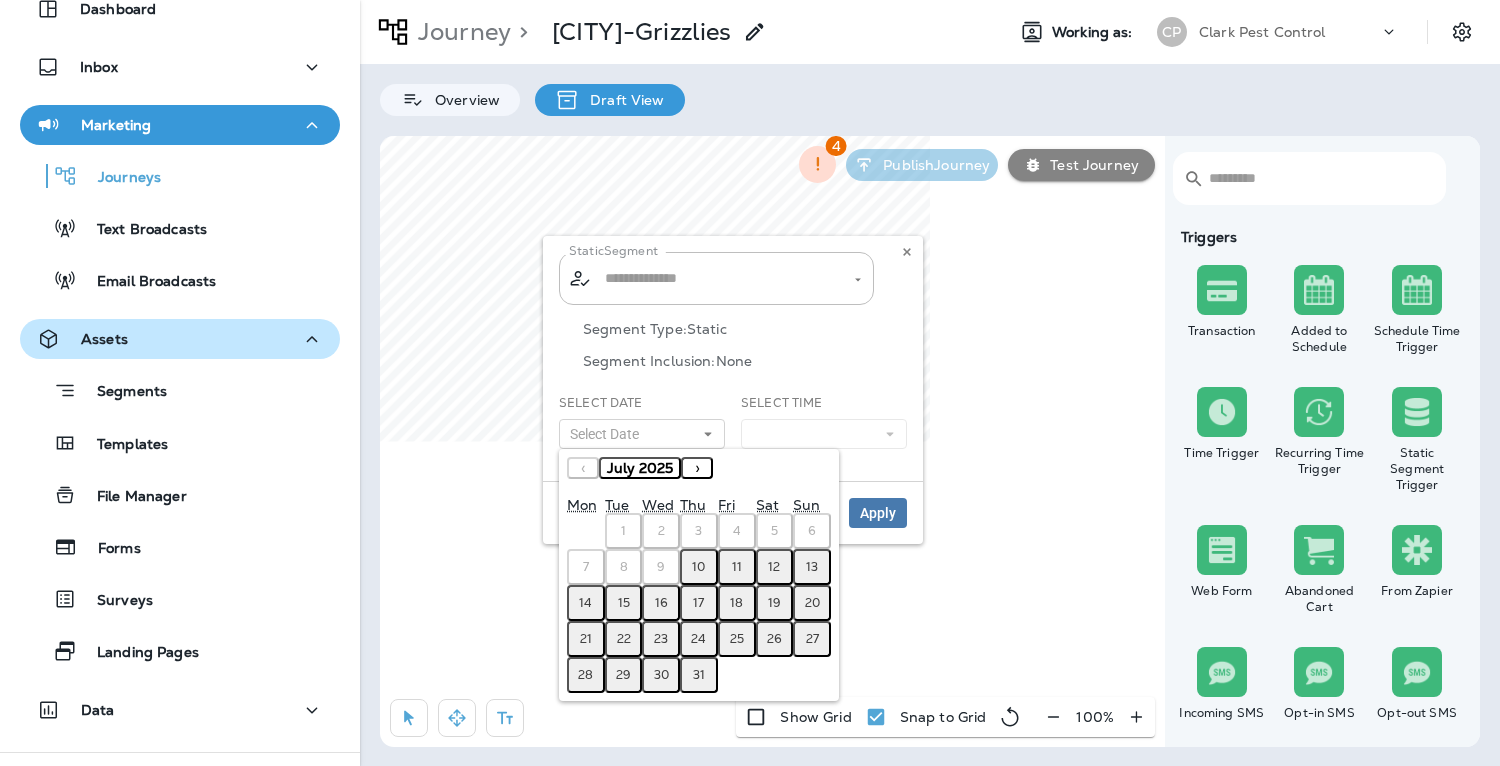 click on "Segment Type:  Static Segment Inclusion:  None" at bounding box center (733, 357) 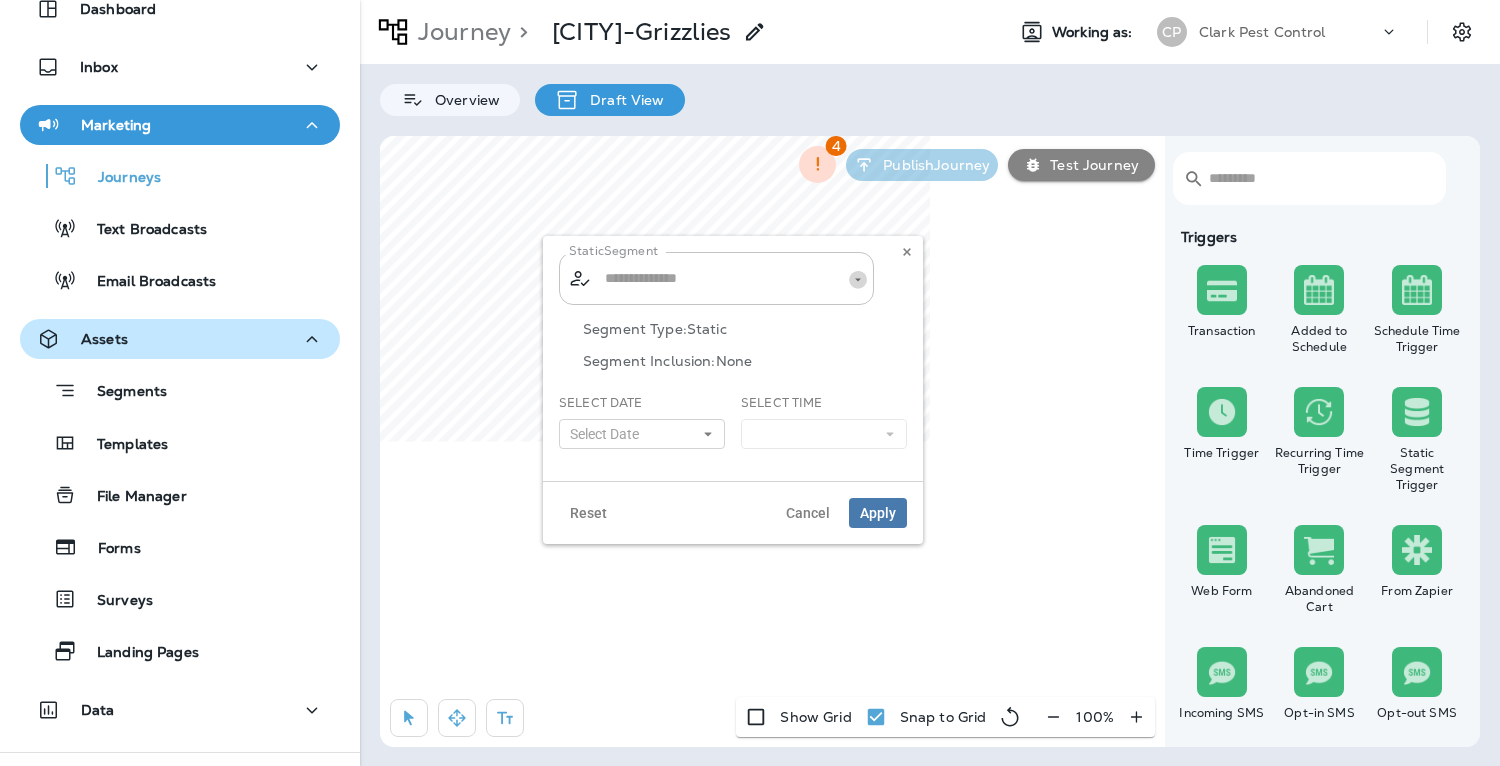 click 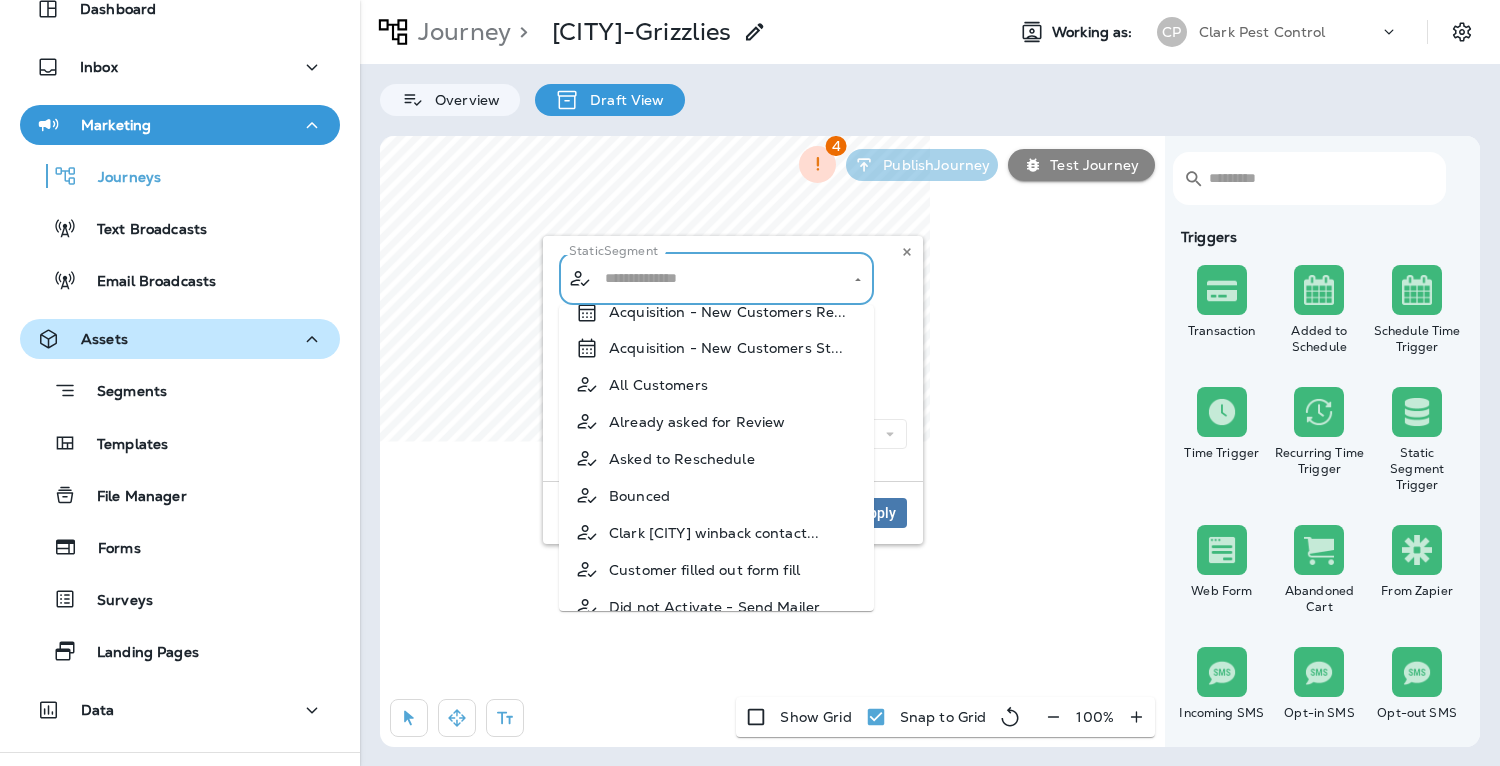 scroll, scrollTop: 0, scrollLeft: 0, axis: both 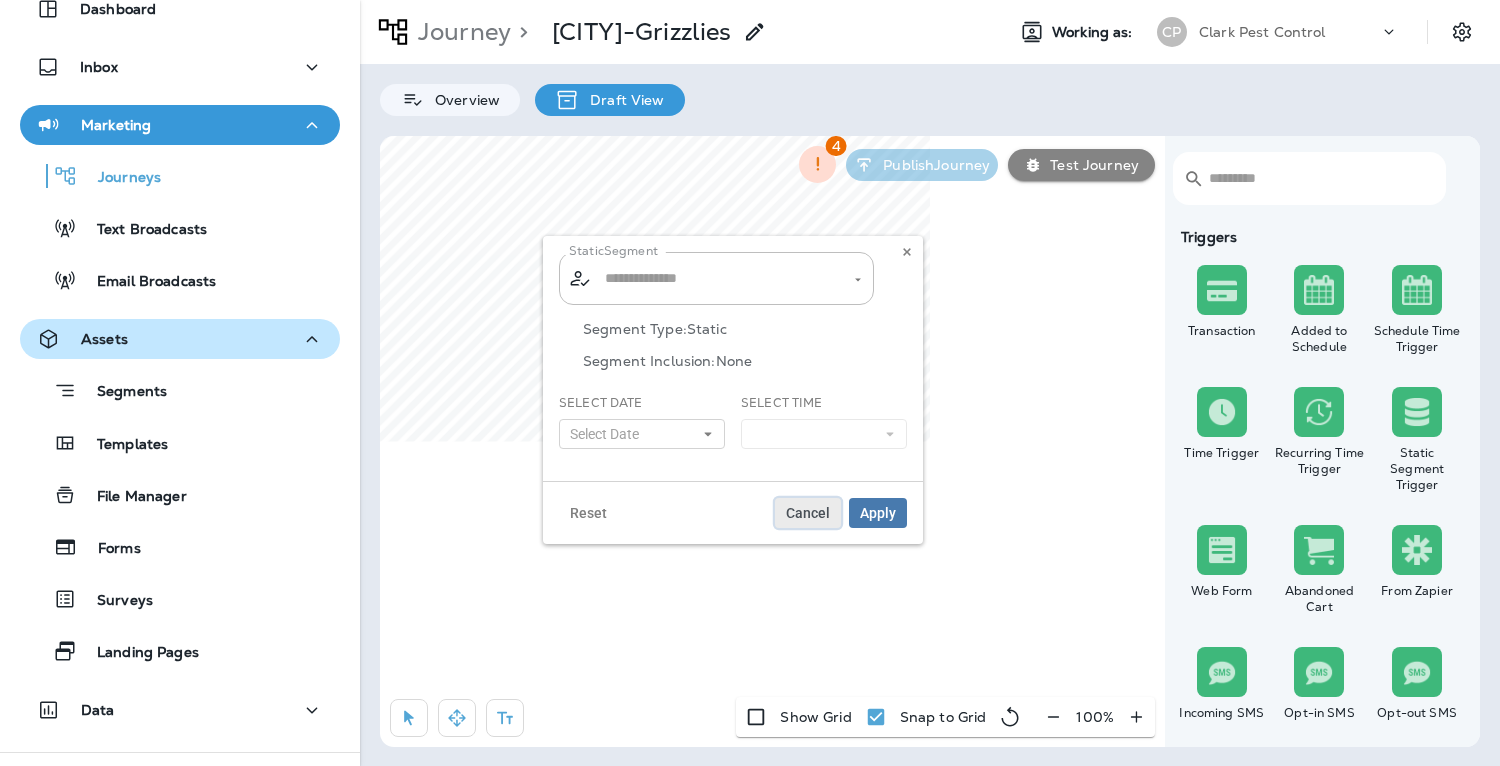 click on "Cancel" at bounding box center [808, 513] 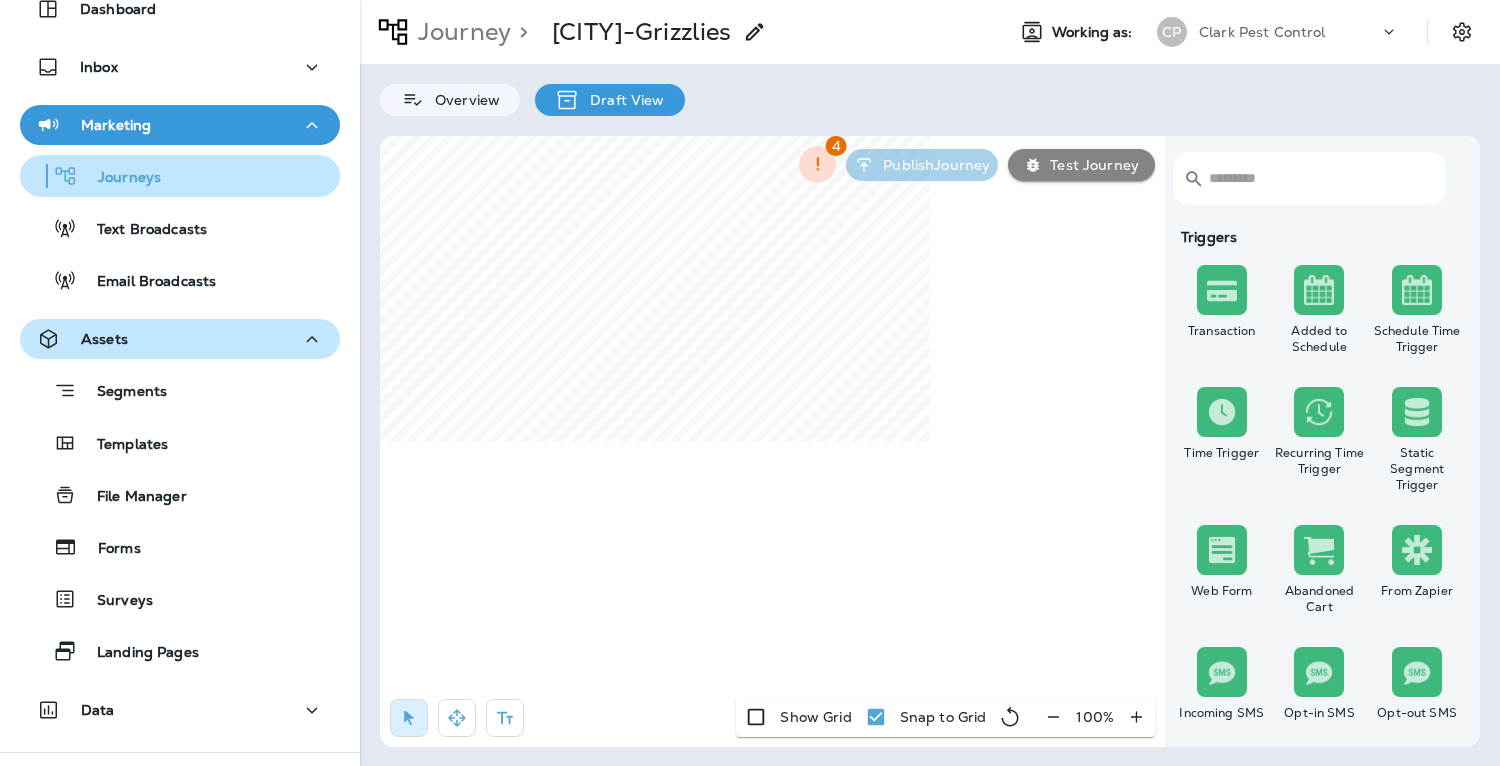 click on "Journeys" at bounding box center (119, 178) 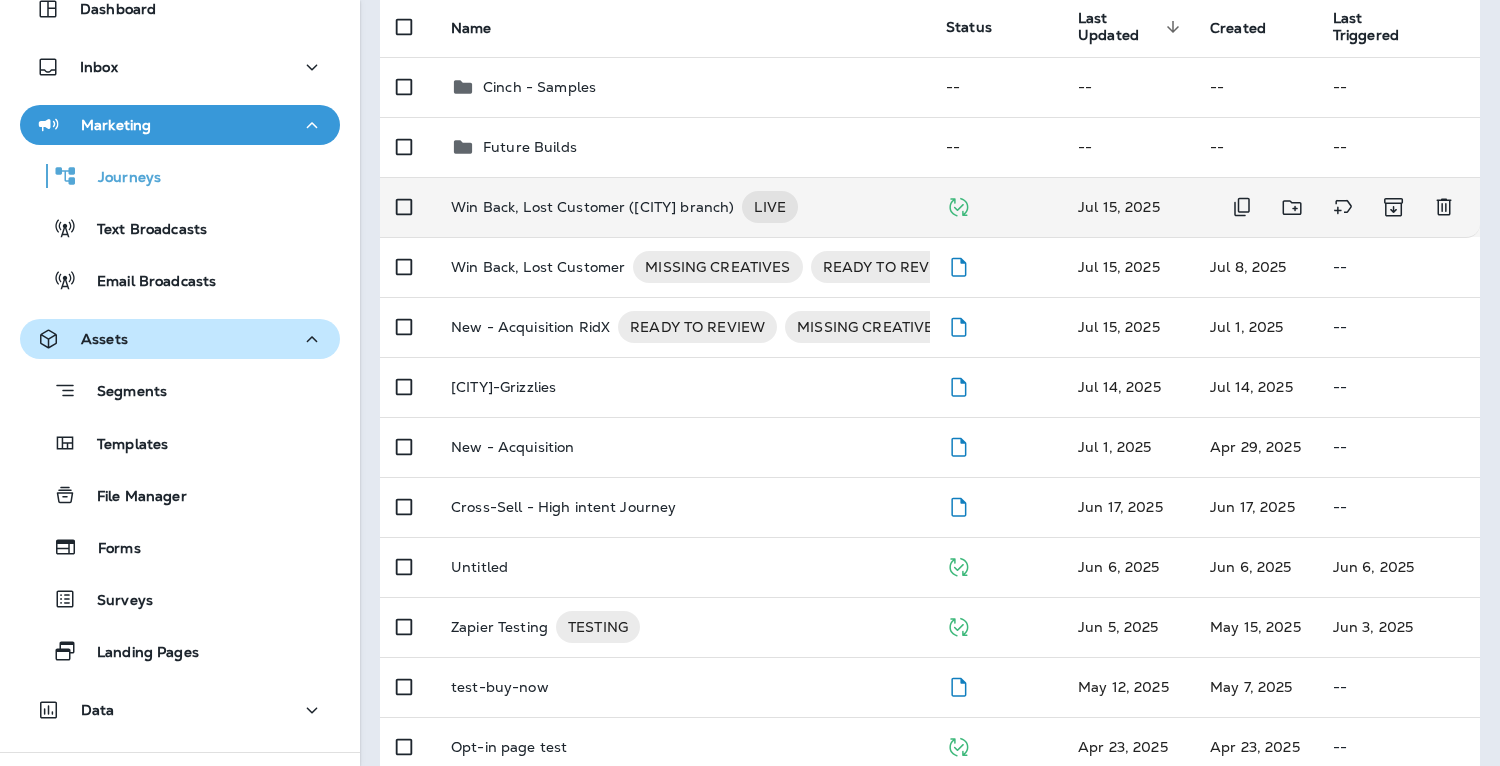 scroll, scrollTop: 205, scrollLeft: 0, axis: vertical 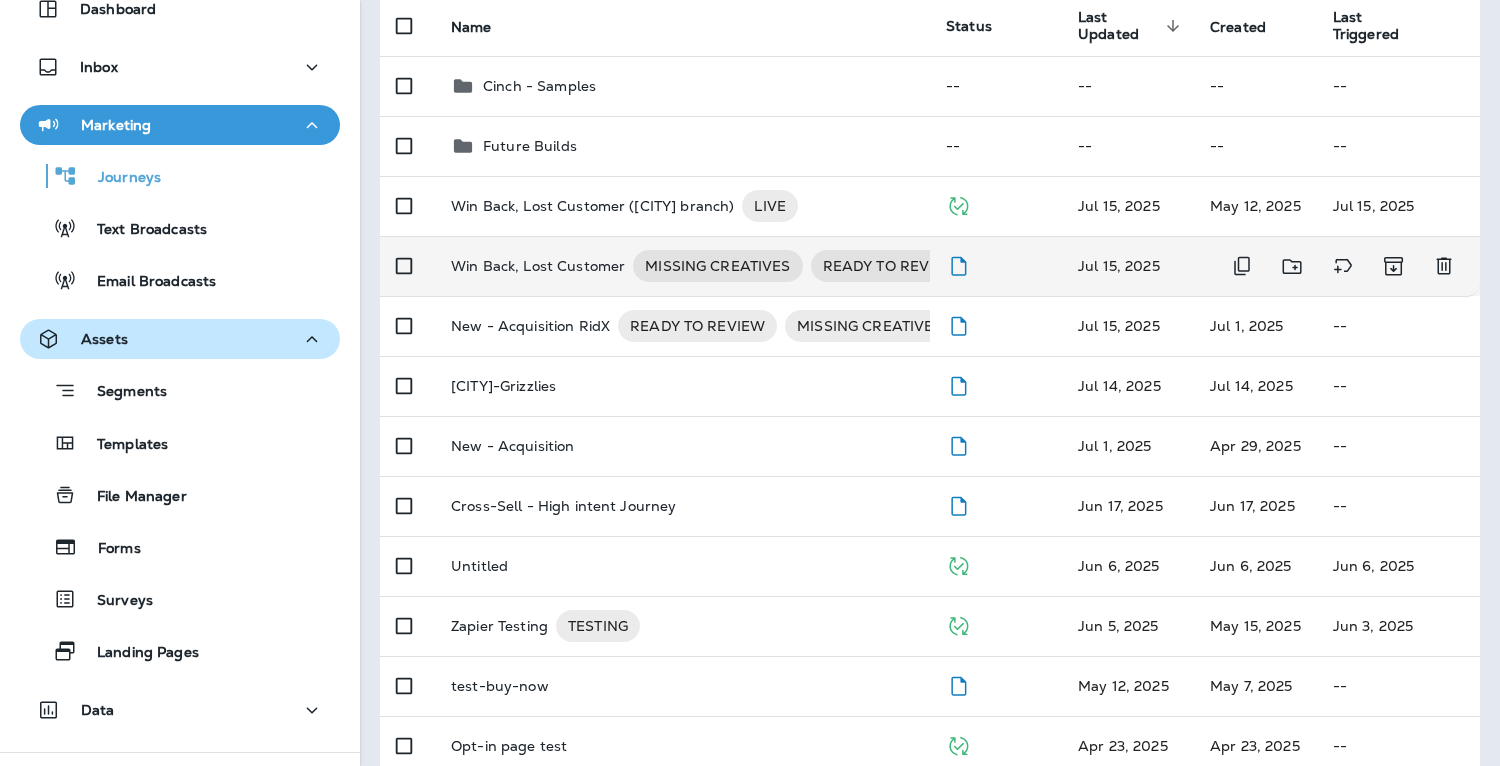 click on "Win Back, Lost Customer" at bounding box center [538, 266] 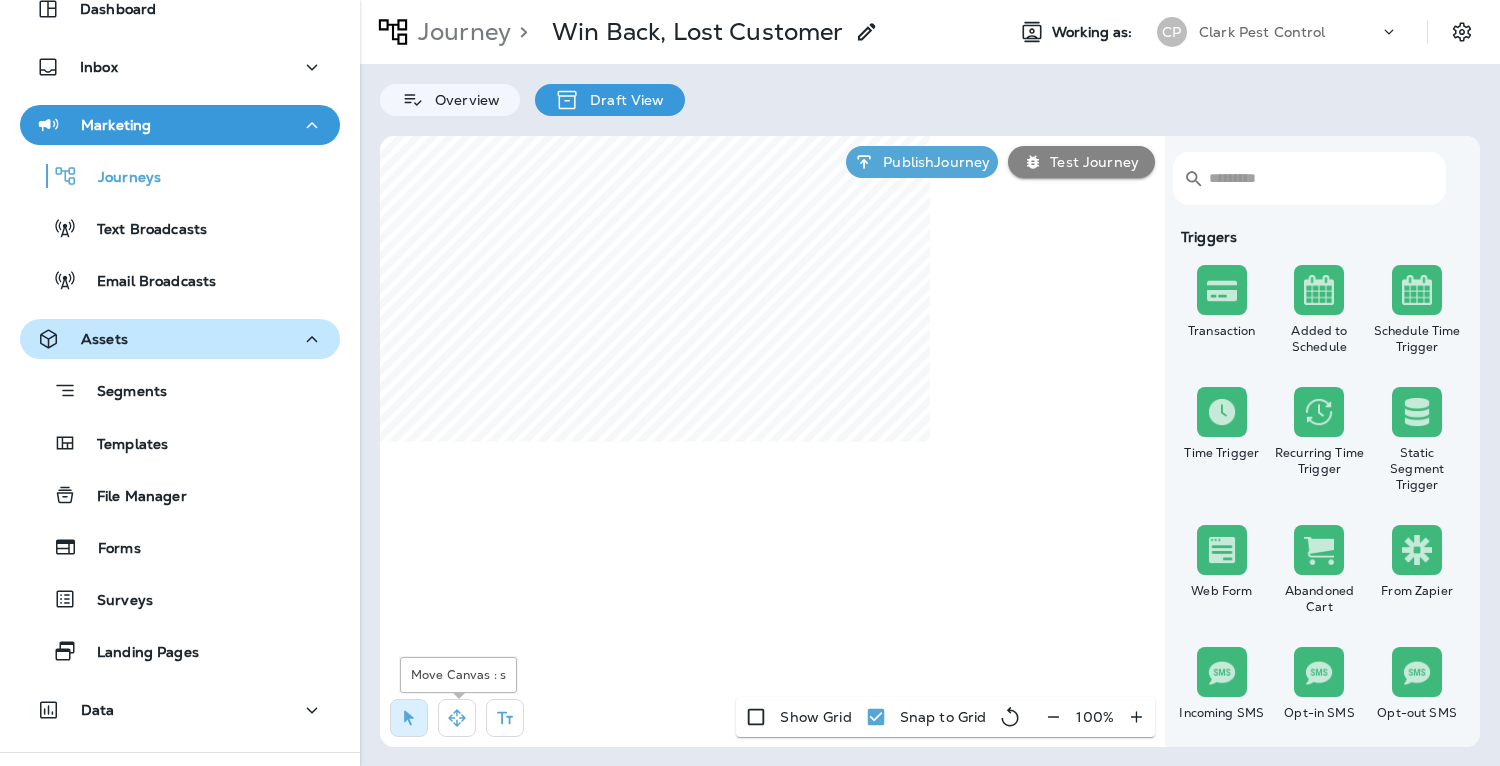 click 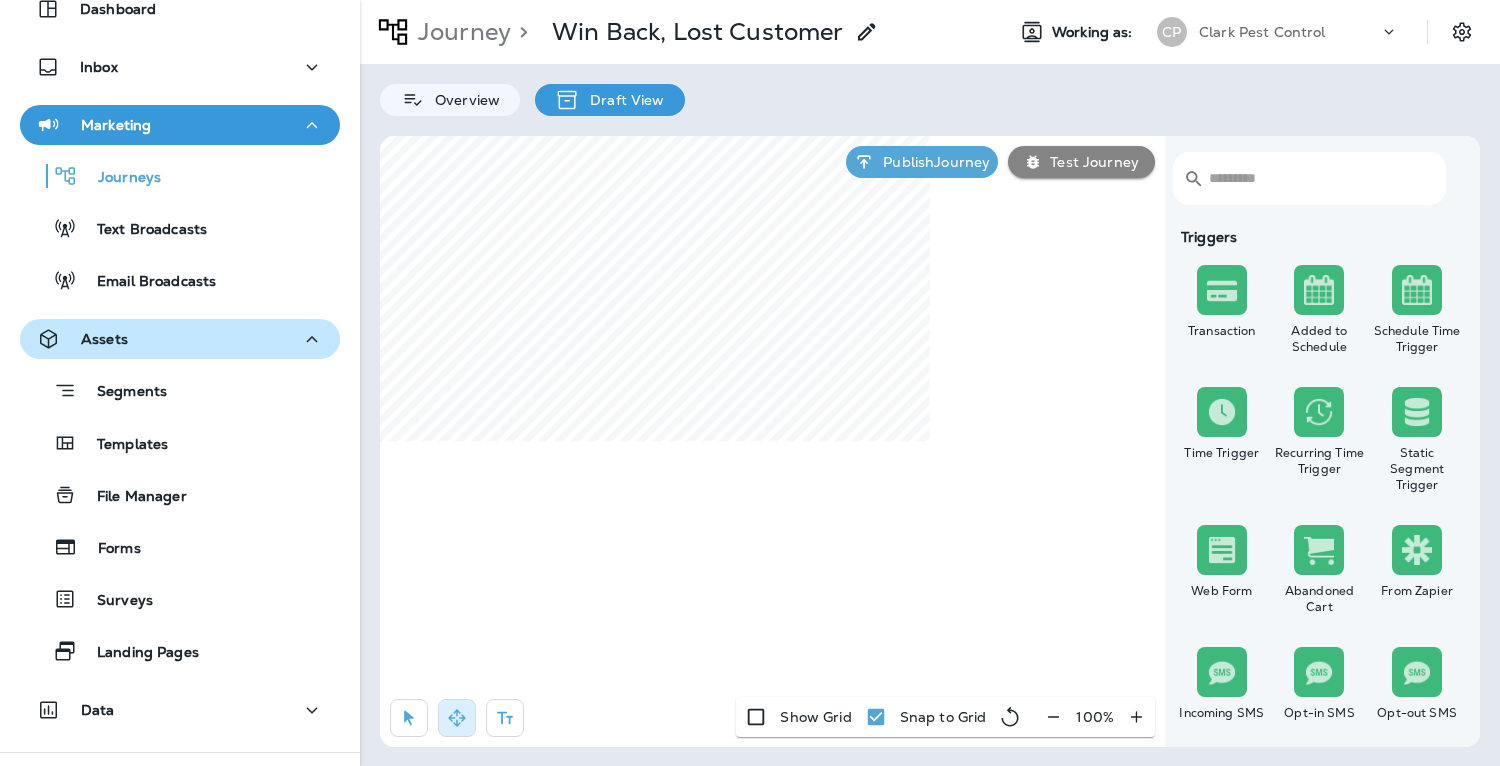 click 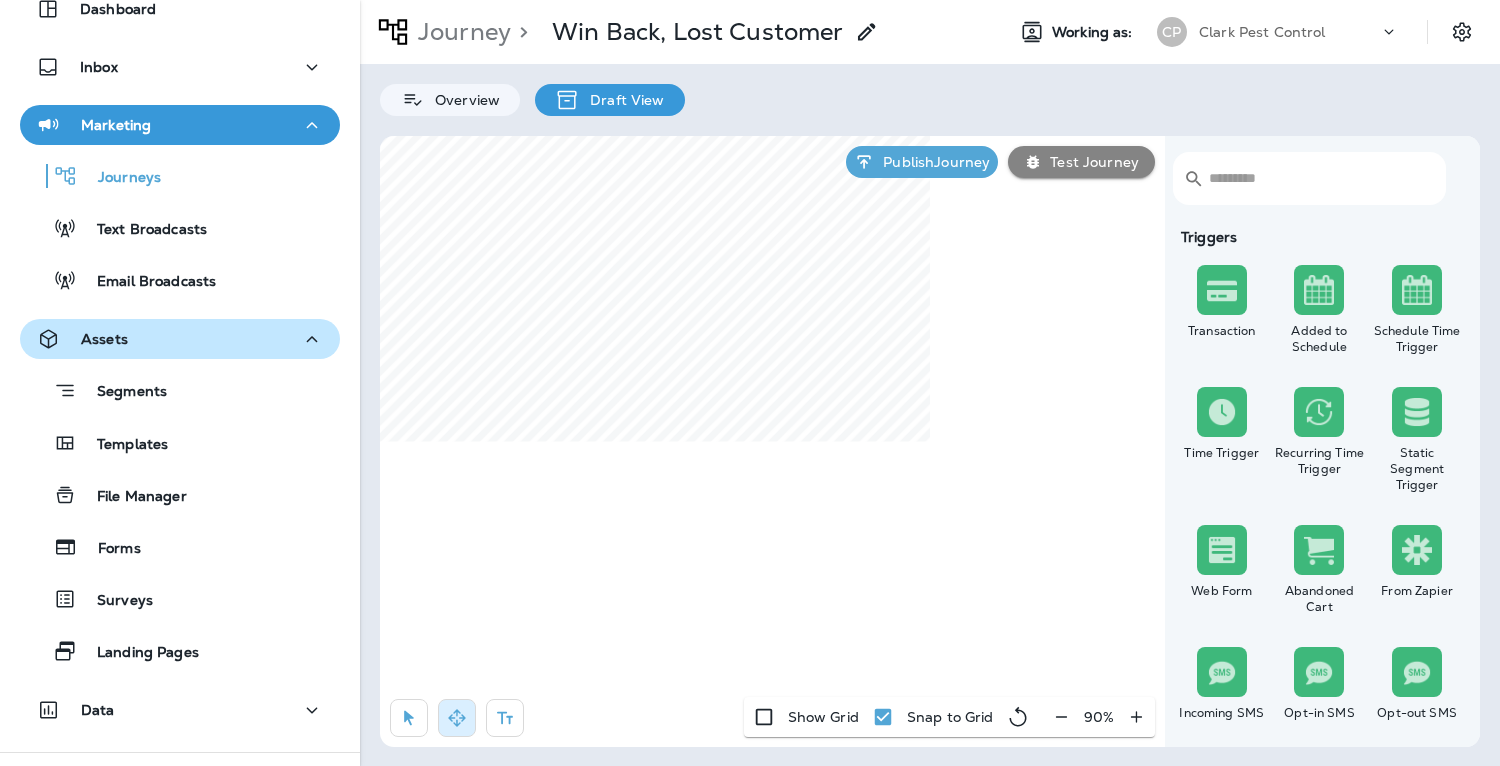 click 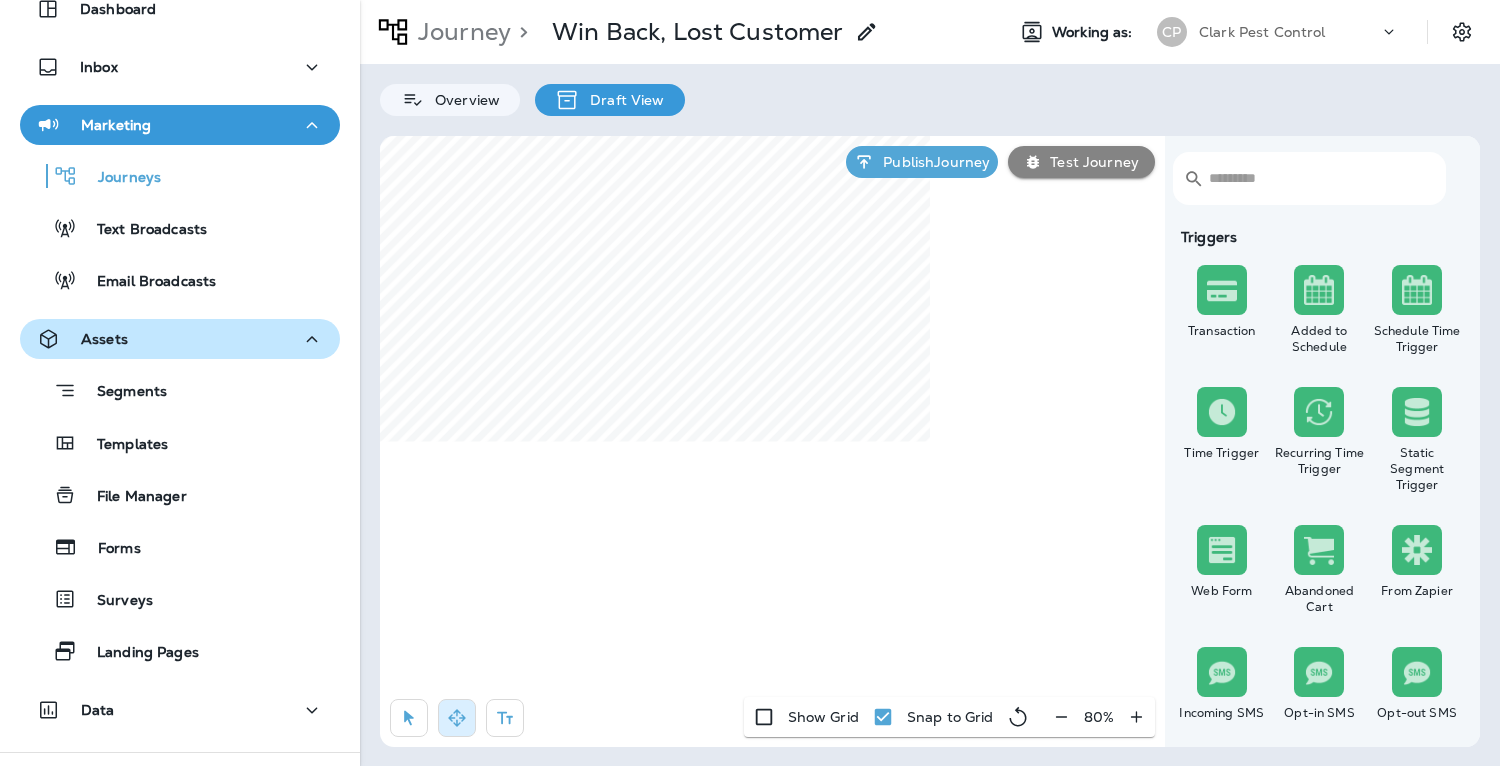 click 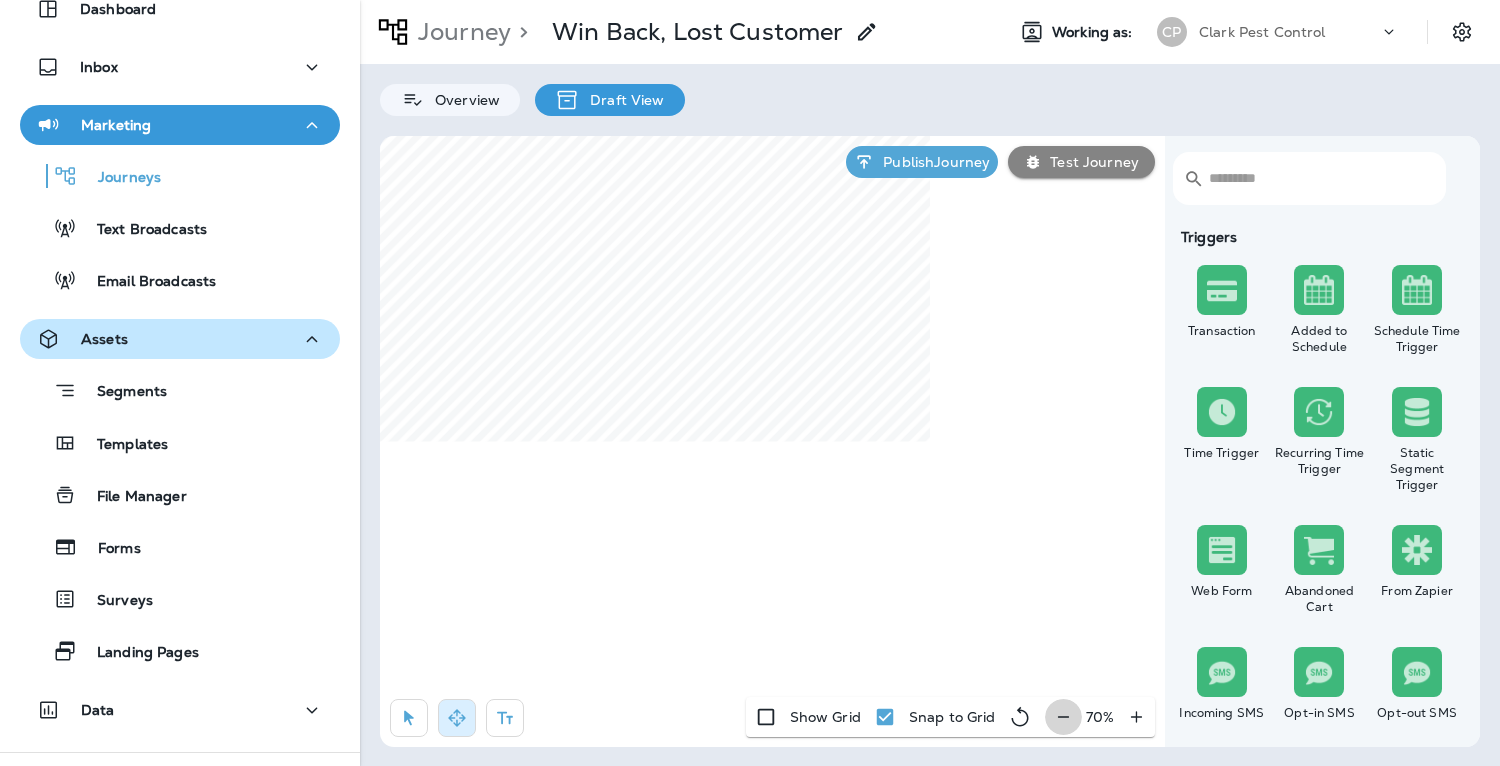 click 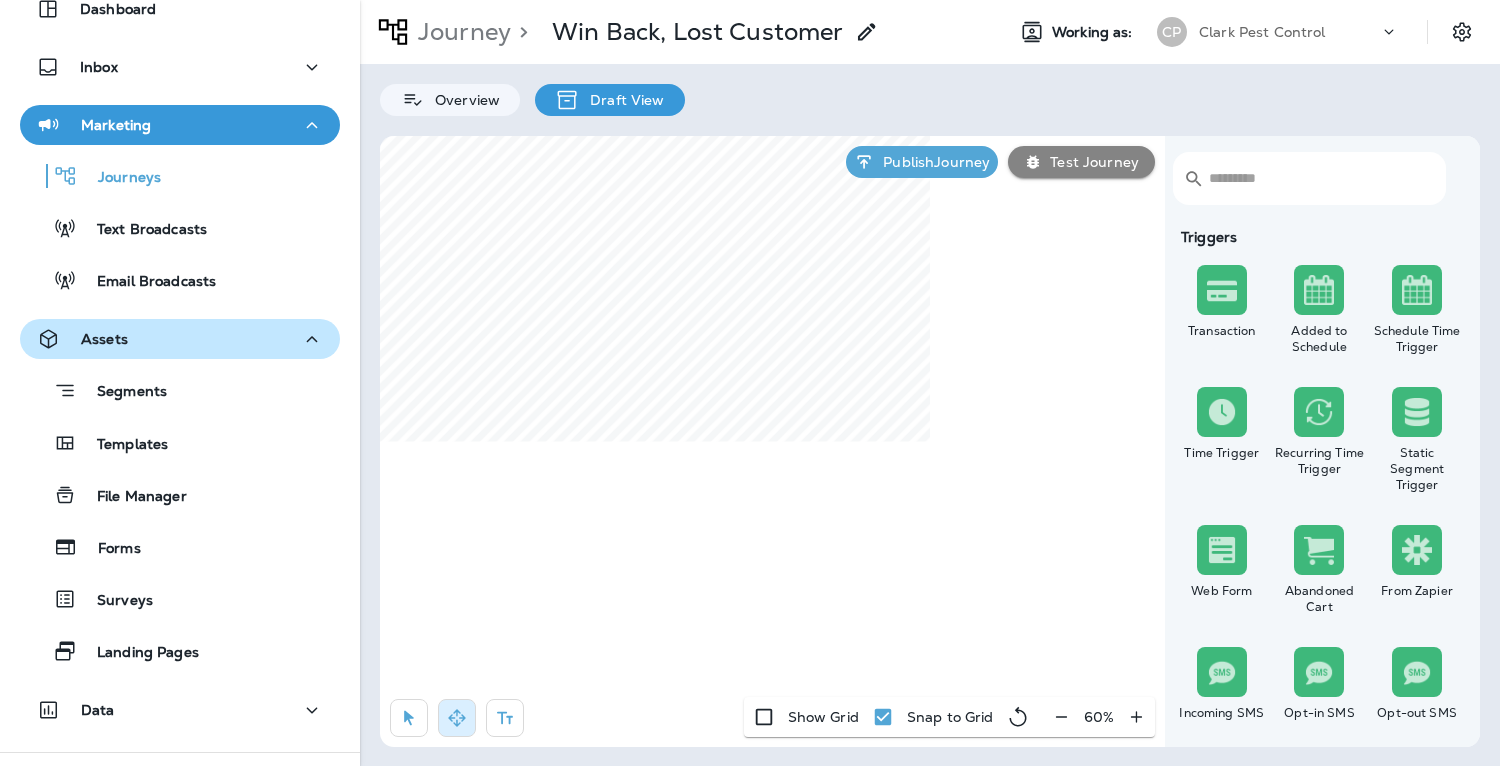 click on "​ ​ Triggers Transaction Added to Schedule Schedule Time Trigger Time Trigger Recurring Time Trigger Static Segment Trigger Web Form Abandoned Cart From Zapier Incoming SMS Opt-in SMS Opt-out SMS New Customer New Review Survey Completed Actions Time Delay Await SMS Reply Rate Limit Send Email Send SMS Send MMS Send Mailer Send Notification End Journey A/B Split A/B Testing Add to Static Segment Remove from Static Segment Add to Facebook Audience Remove from Facebook Audience Add to Google Ads Audience Remove from Google Ads Audience Add to Mailbox Power Remove from Mailbox Power Send Survey SMS Send Survey Email Webhook Contest Winners Recurring Contest Winners To Zapier Add to DripDrop Reply to Review Conditions Check Data Field Check Email Status Repeat Customer Has Transaction Distance from Location SMS Subscription Status In Static Segment Has Offer Termite Check Check Google Review Publish  Journey Test Journey Show Grid Snap to Grid   60 %" at bounding box center [930, 441] 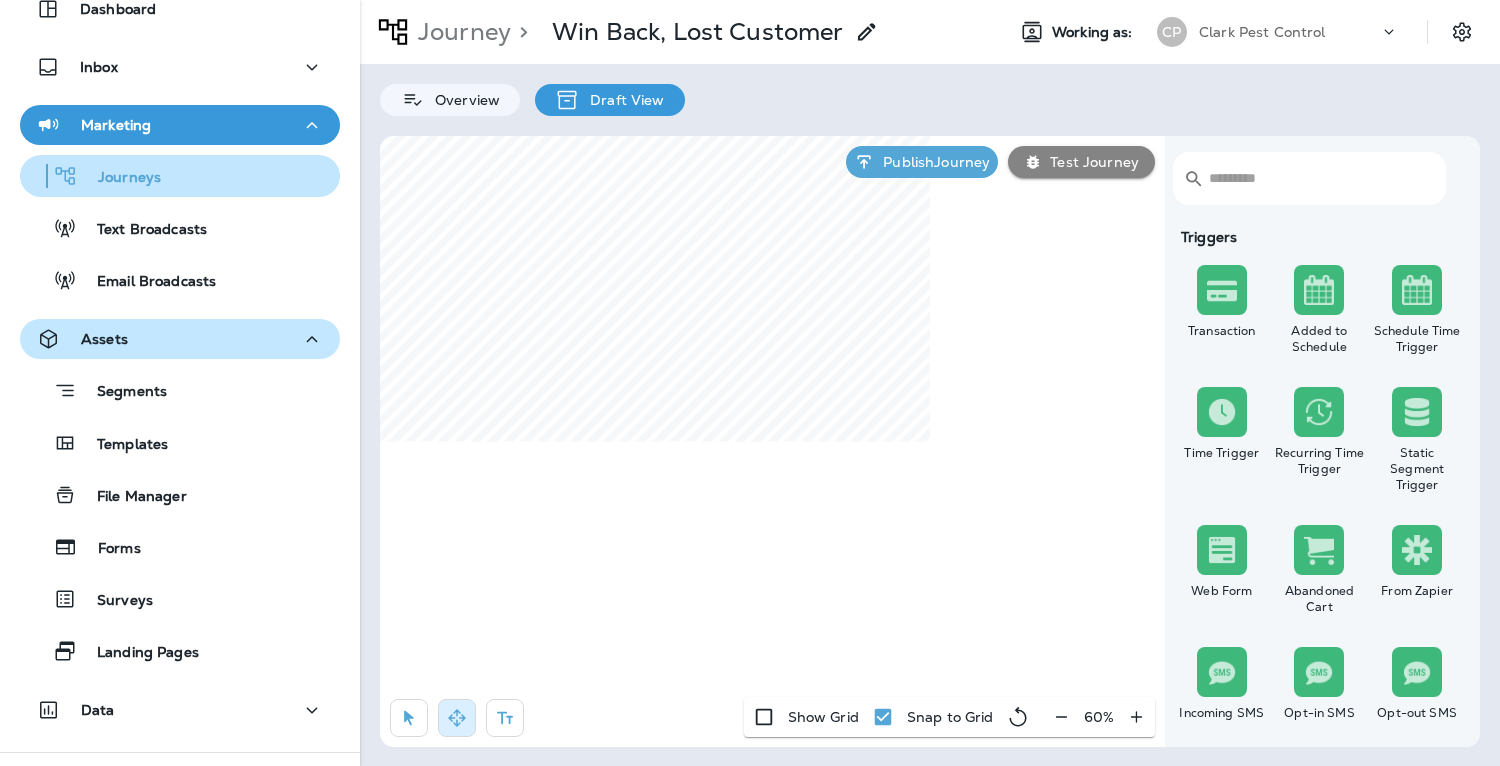 click on "Journeys" at bounding box center (119, 178) 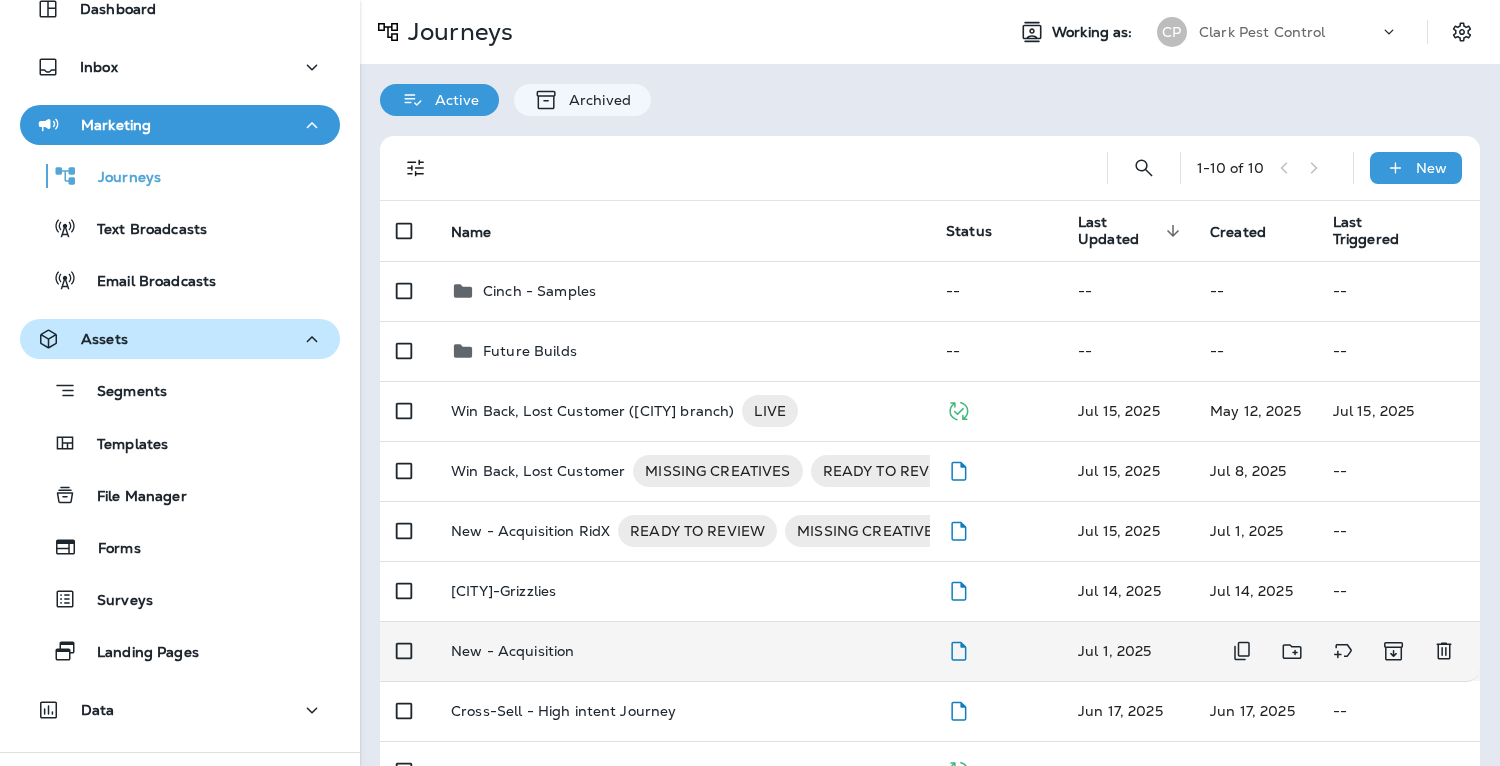 click on "New - Acquisition" at bounding box center (512, 651) 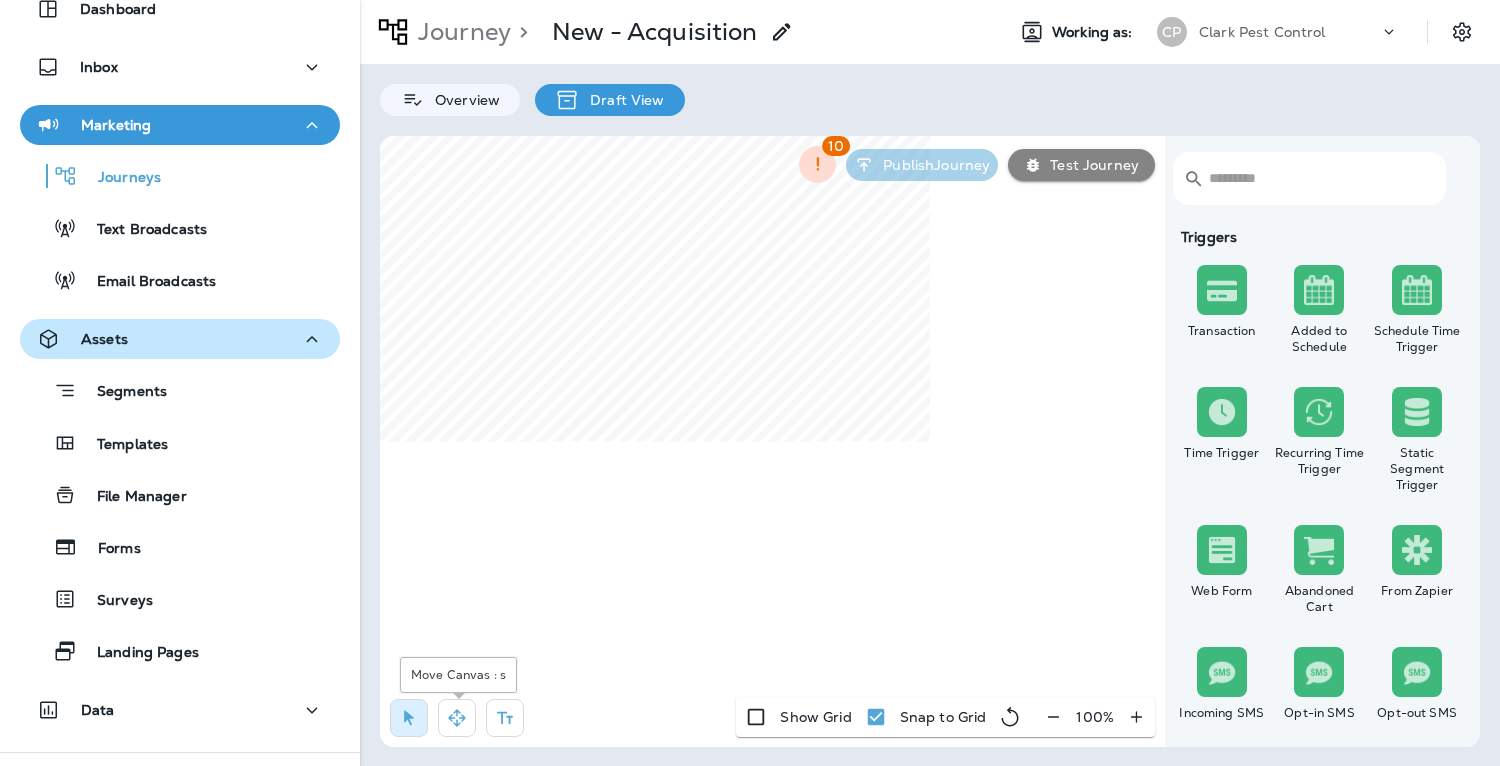 click 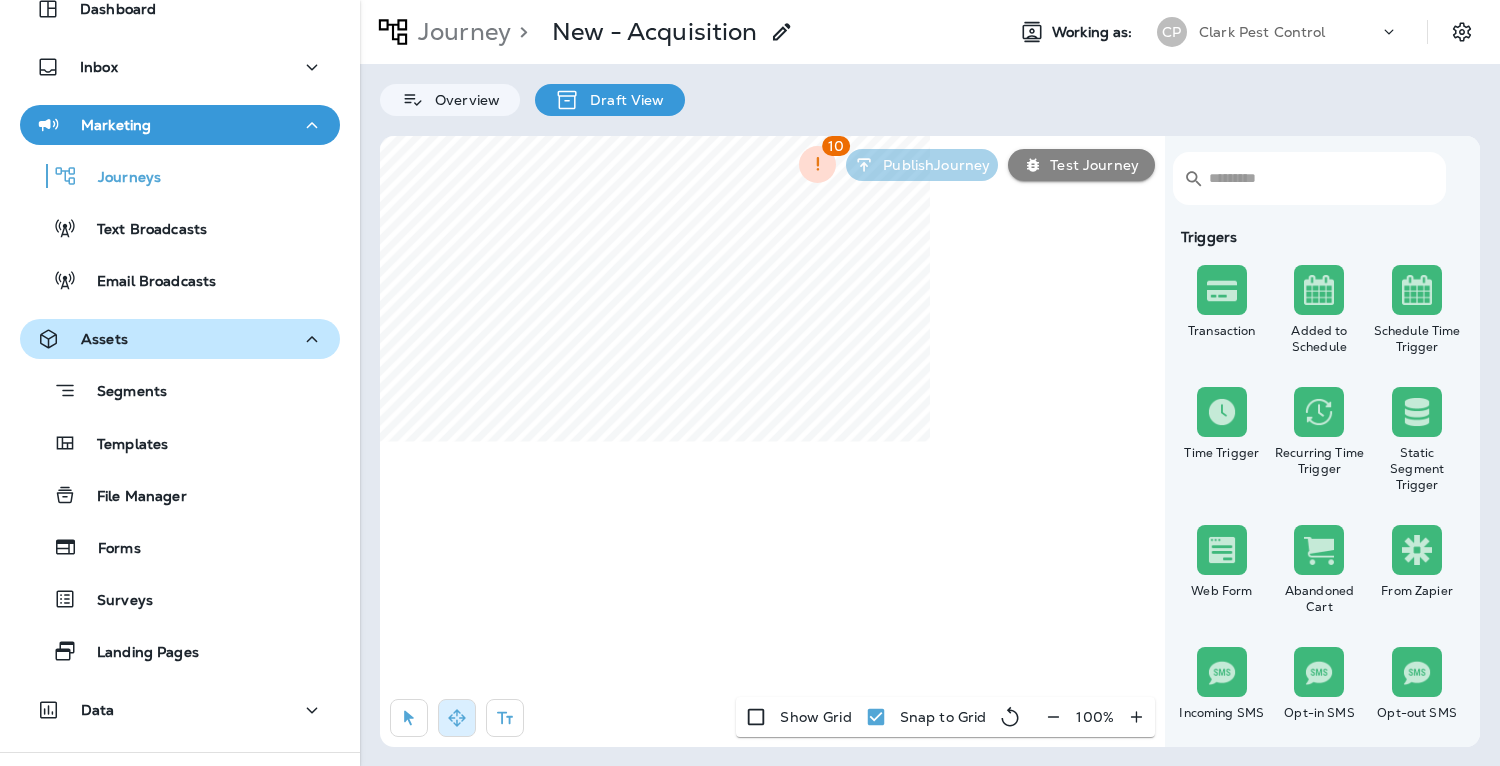 click on "Journey > New - Acquisition Working as: CP Clark Pest Control Overview Draft View ​ ​ Triggers Transaction Added to Schedule Schedule Time Trigger Time Trigger Recurring Time Trigger Static Segment Trigger Web Form Abandoned Cart From Zapier Incoming SMS Opt-in SMS Opt-out SMS New Customer New Review Survey Completed Actions Time Delay Await SMS Reply Rate Limit Send Email Send SMS Send MMS Send Mailer Send Notification End Journey A/B Split A/B Testing Add to Static Segment Remove from Static Segment Add to Facebook Audience Remove from Facebook Audience Add to Google Ads Audience Remove from Google Ads Audience Add to Mailbox Power Remove from Mailbox Power Send Survey SMS Send Survey Email Webhook Contest Winners Recurring Contest Winners To Zapier Add to DripDrop Reply to Review Conditions Check Data Field Check Email Status Repeat Customer Has Transaction Distance from Location SMS Subscription Status In Static Segment Has Offer Termite Check Check Google Review 10 Publish  Journey Test Journey   100" at bounding box center (930, 383) 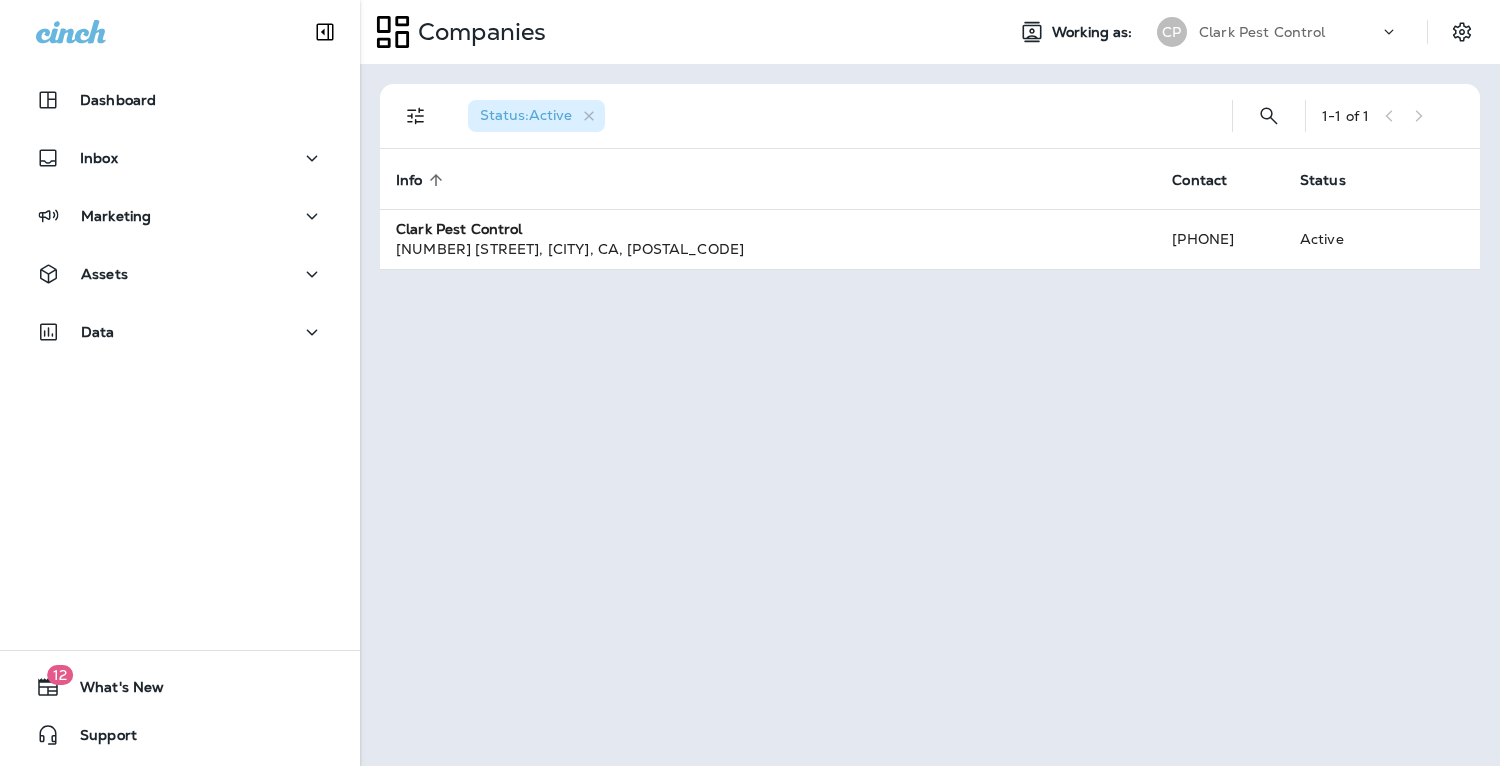 scroll, scrollTop: 0, scrollLeft: 0, axis: both 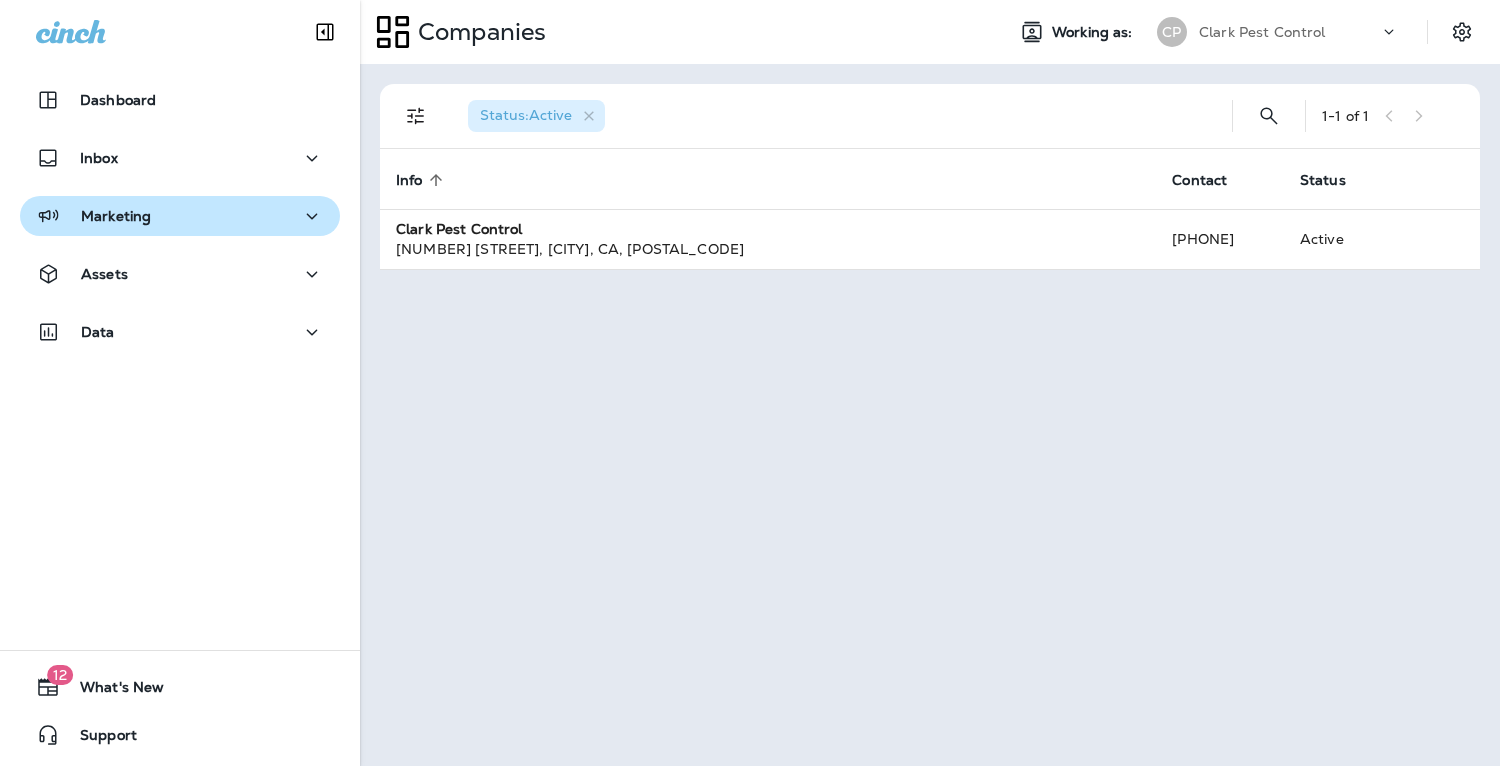 click 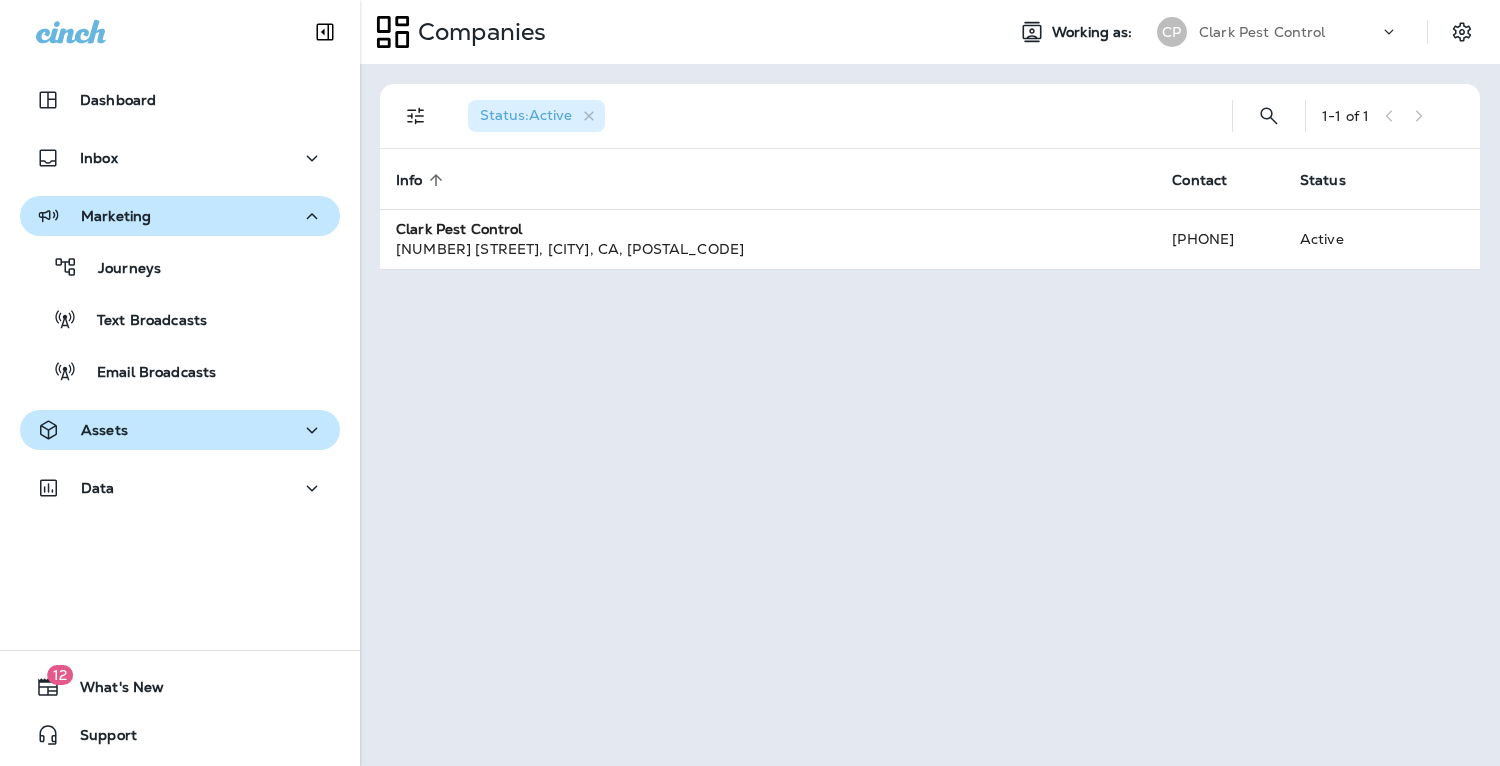 click 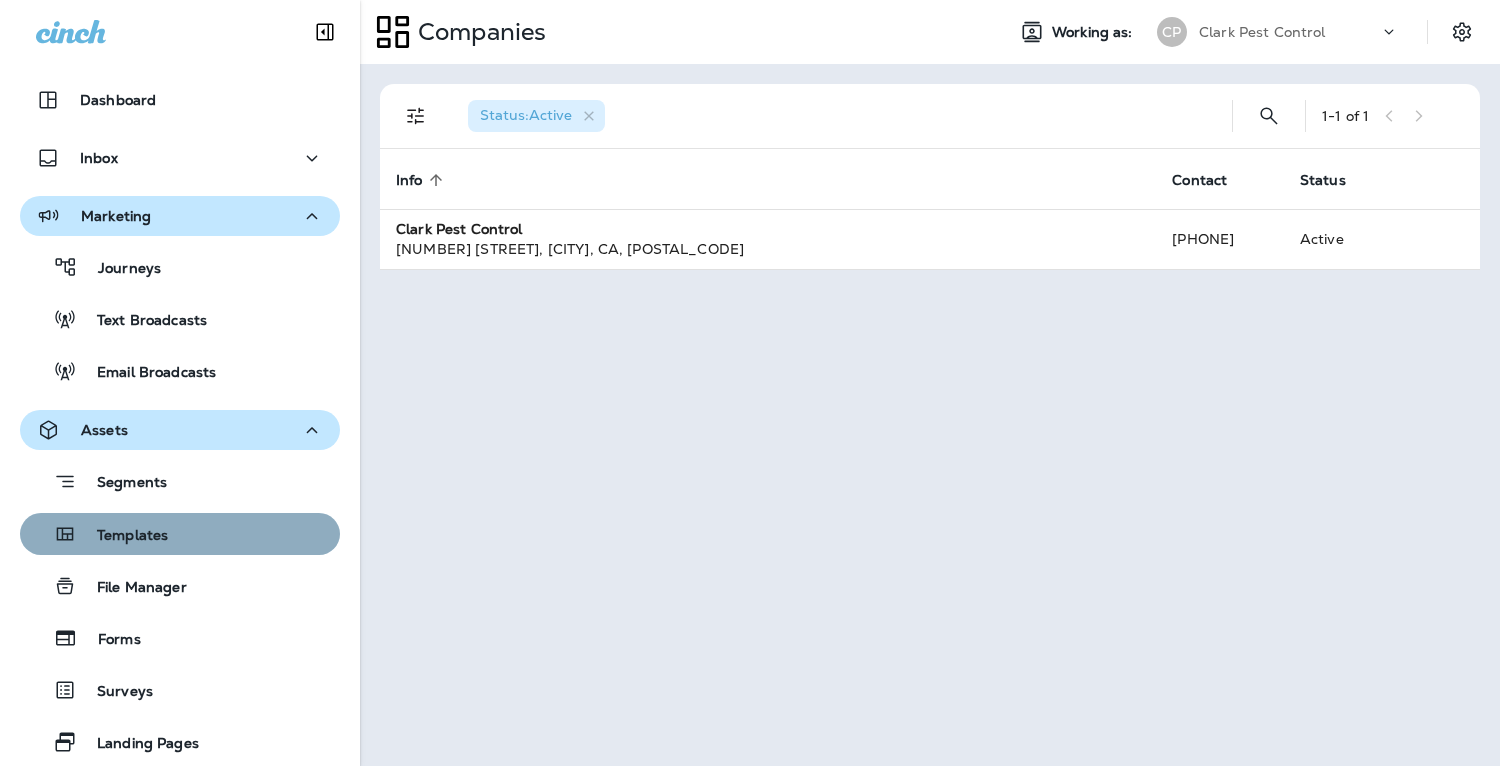 click on "Templates" at bounding box center [180, 534] 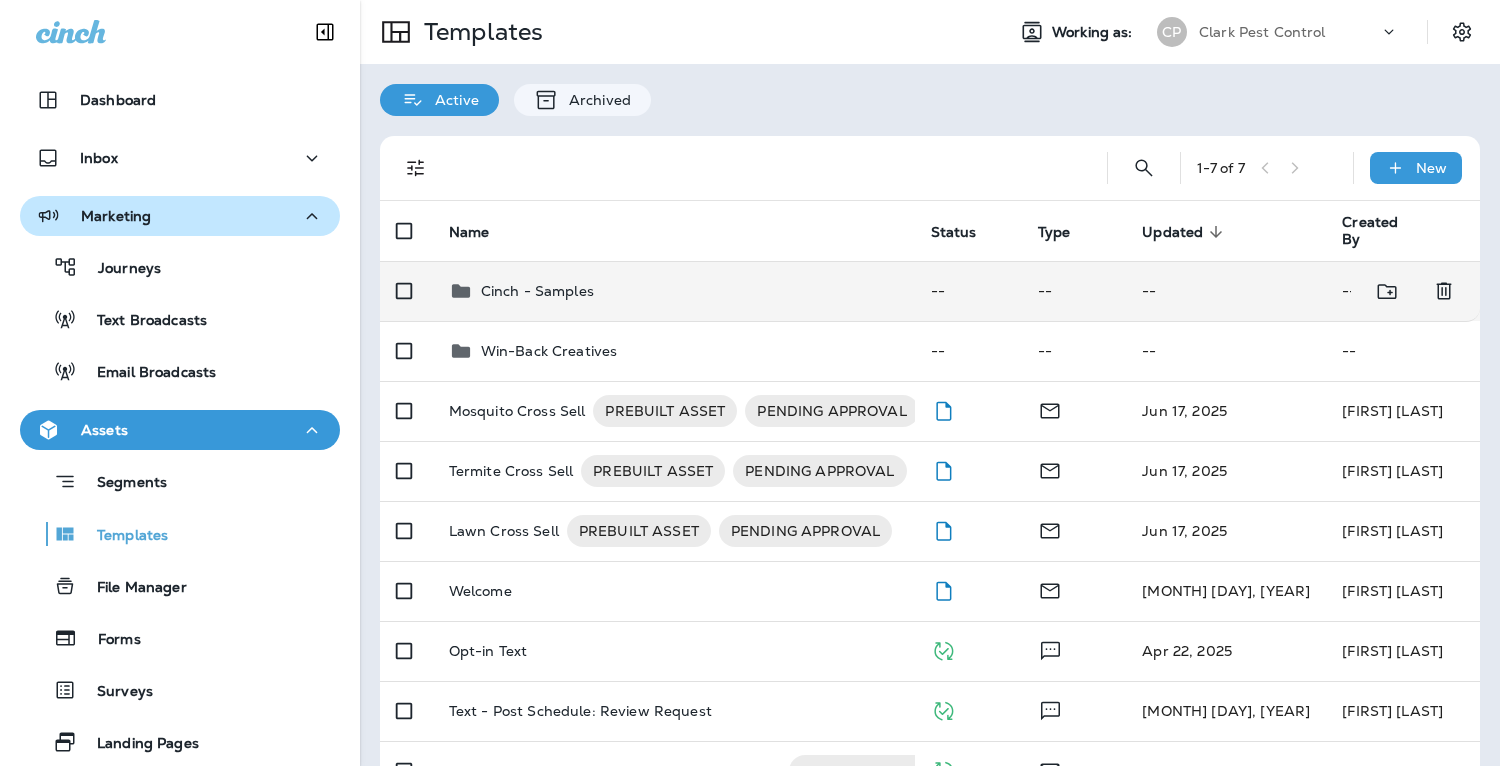 click on "Cinch - Samples" at bounding box center [537, 291] 